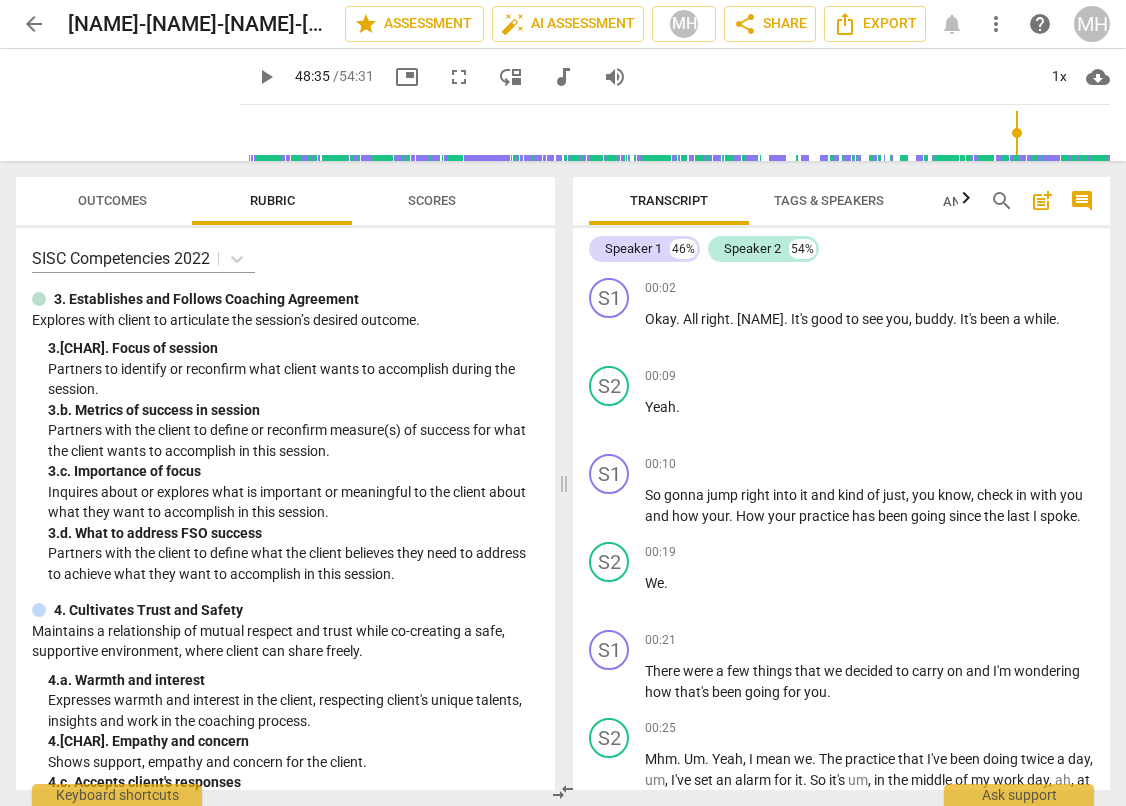 scroll, scrollTop: 0, scrollLeft: 0, axis: both 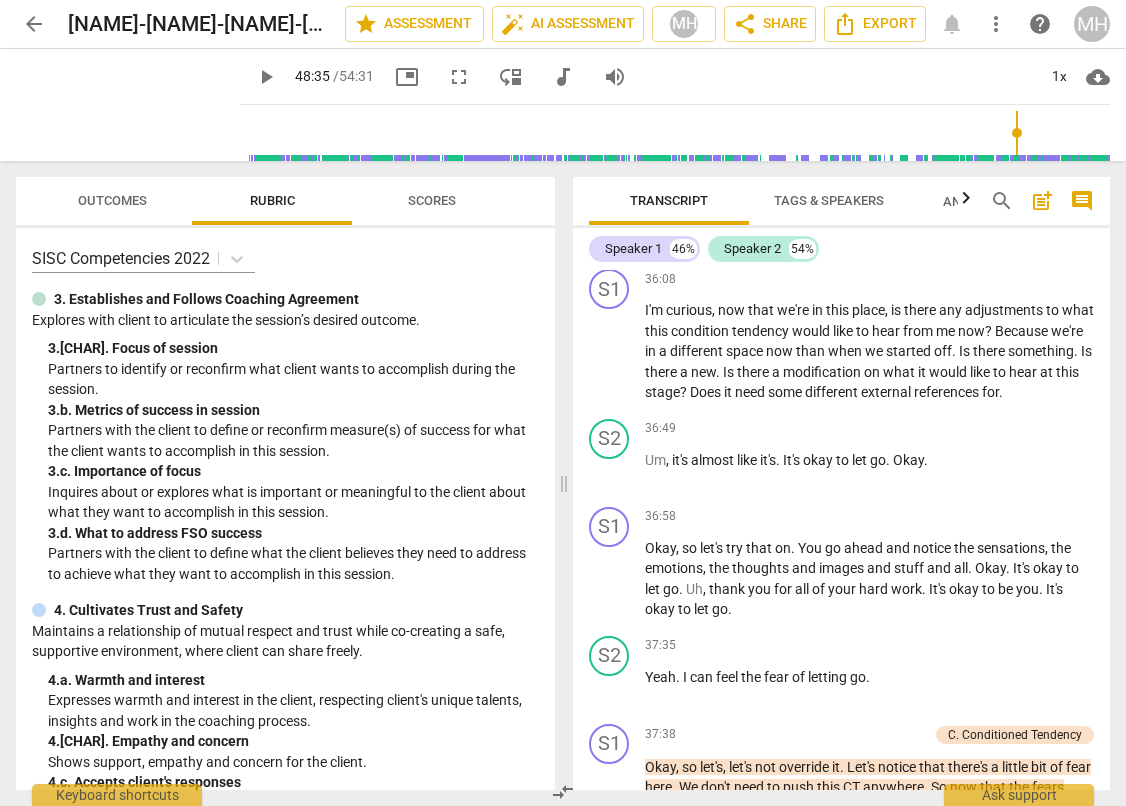 click on "arrow_back" at bounding box center (34, 24) 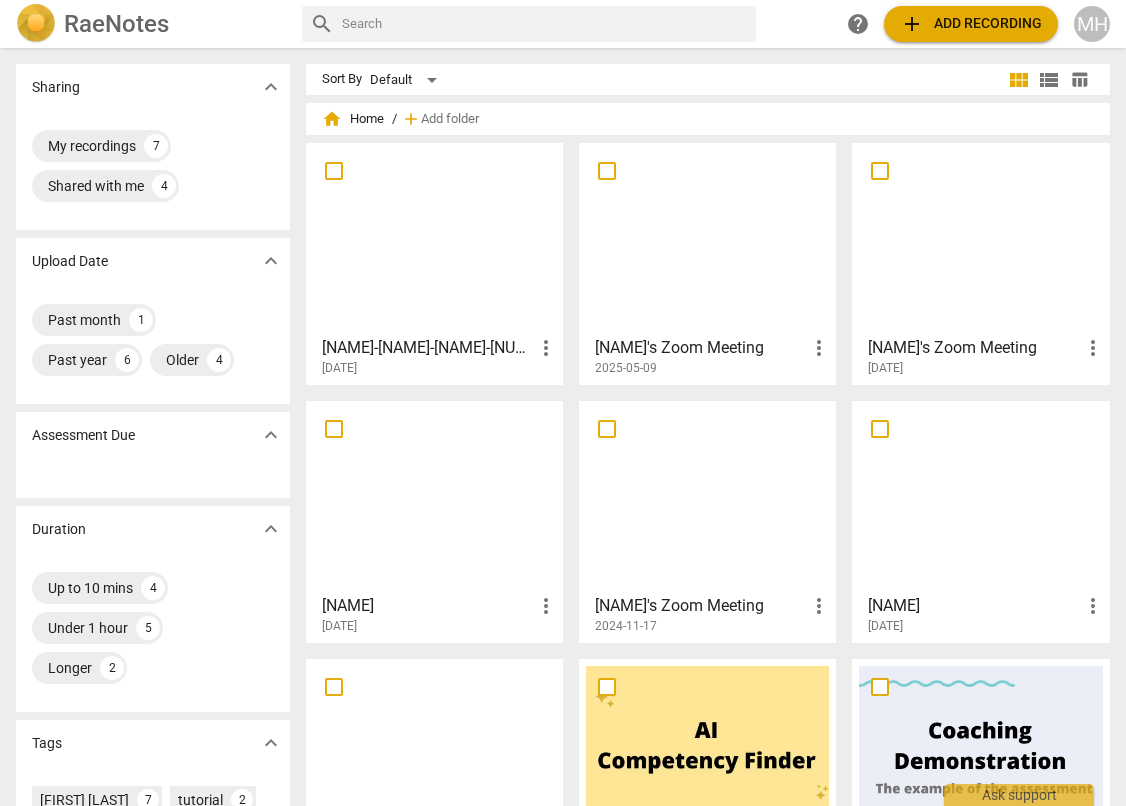 click on "add   Add recording" at bounding box center (971, 24) 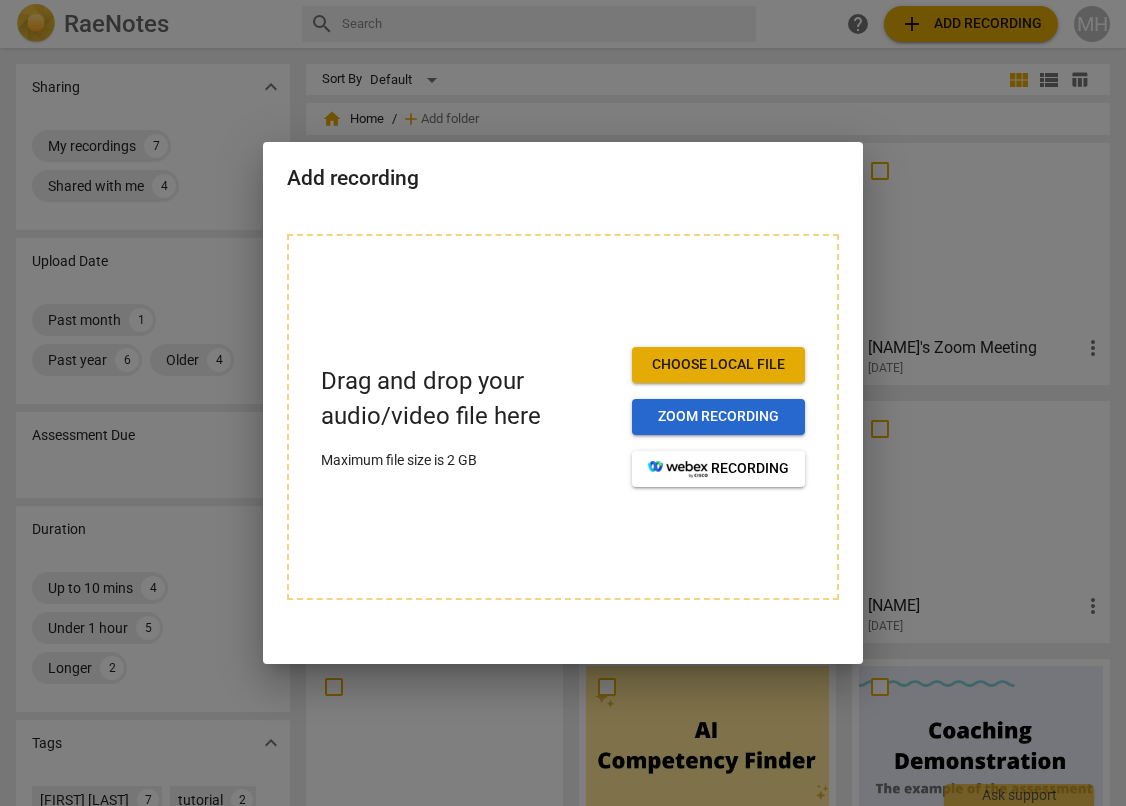 click on "Zoom recording" at bounding box center [718, 417] 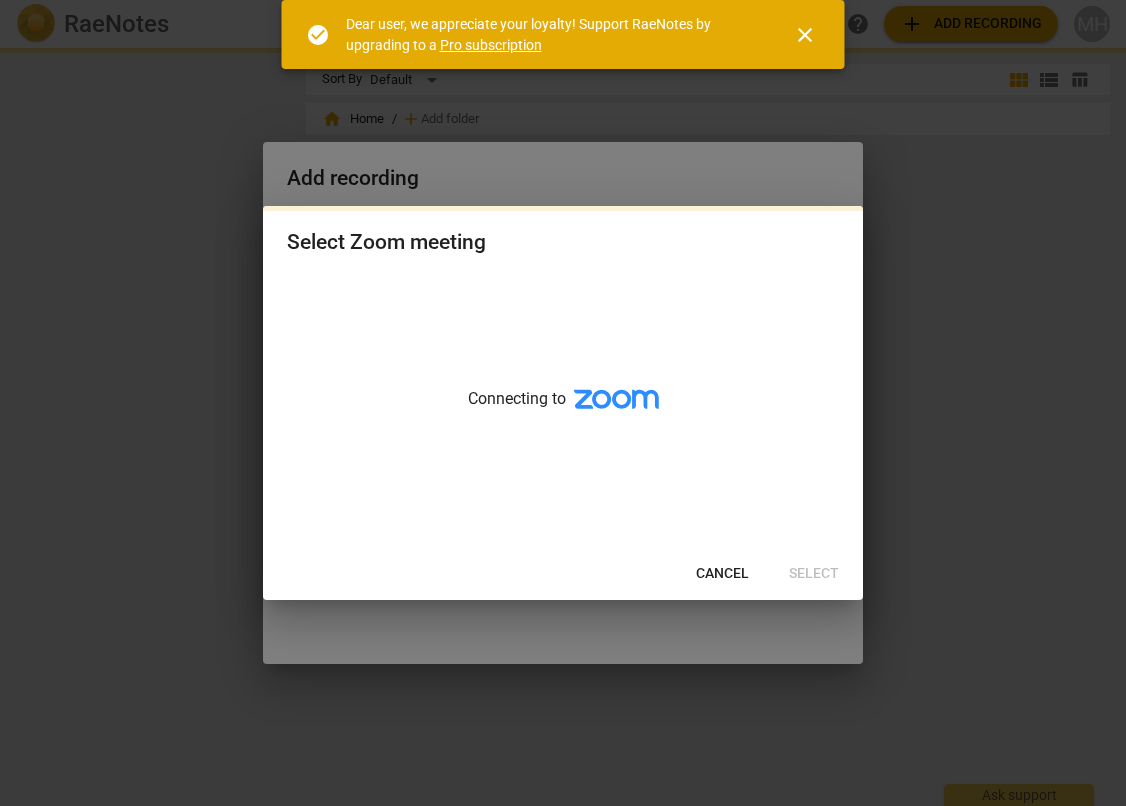 scroll, scrollTop: 0, scrollLeft: 0, axis: both 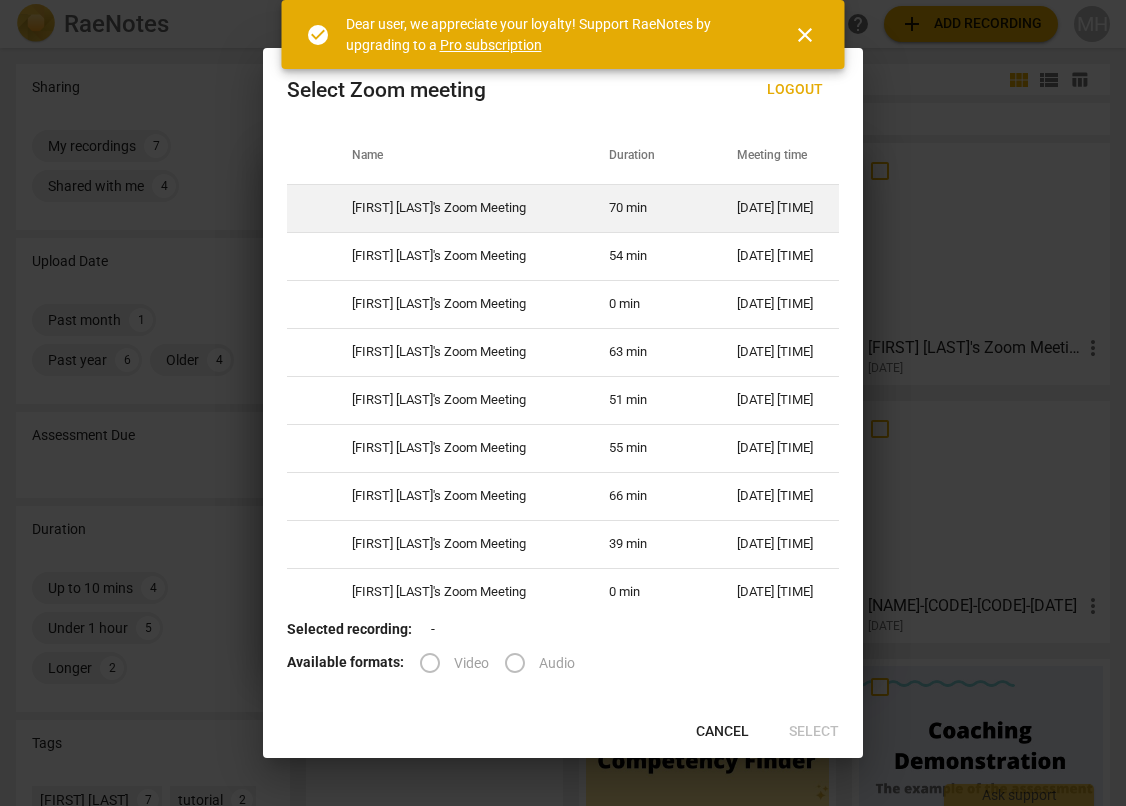 click on "70 min" at bounding box center [649, 208] 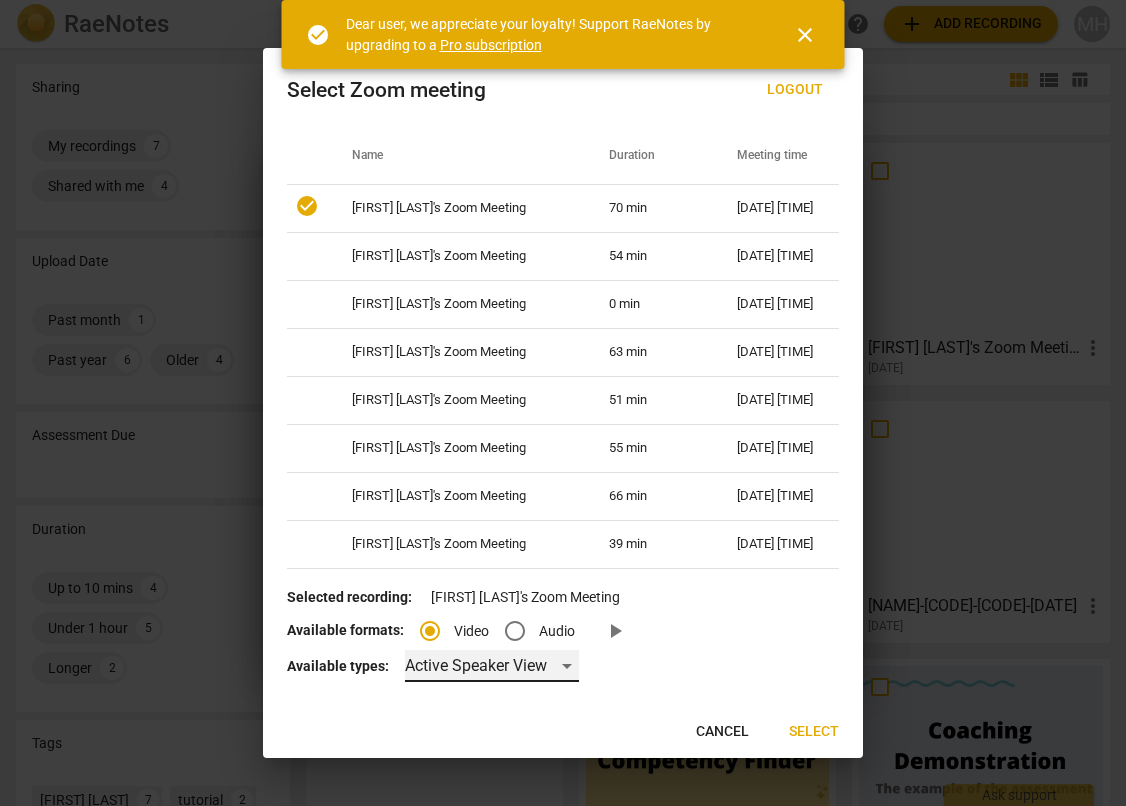 click on "Active Speaker View" at bounding box center [492, 666] 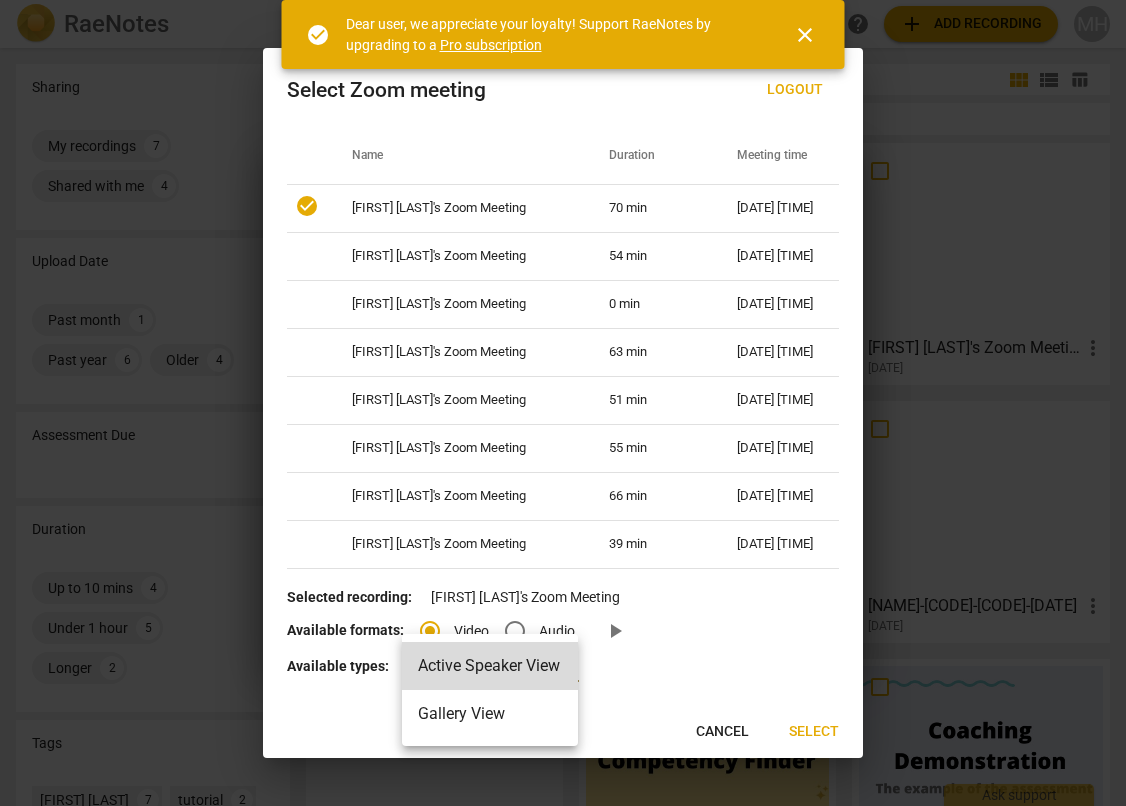 click on "Gallery View" at bounding box center (490, 714) 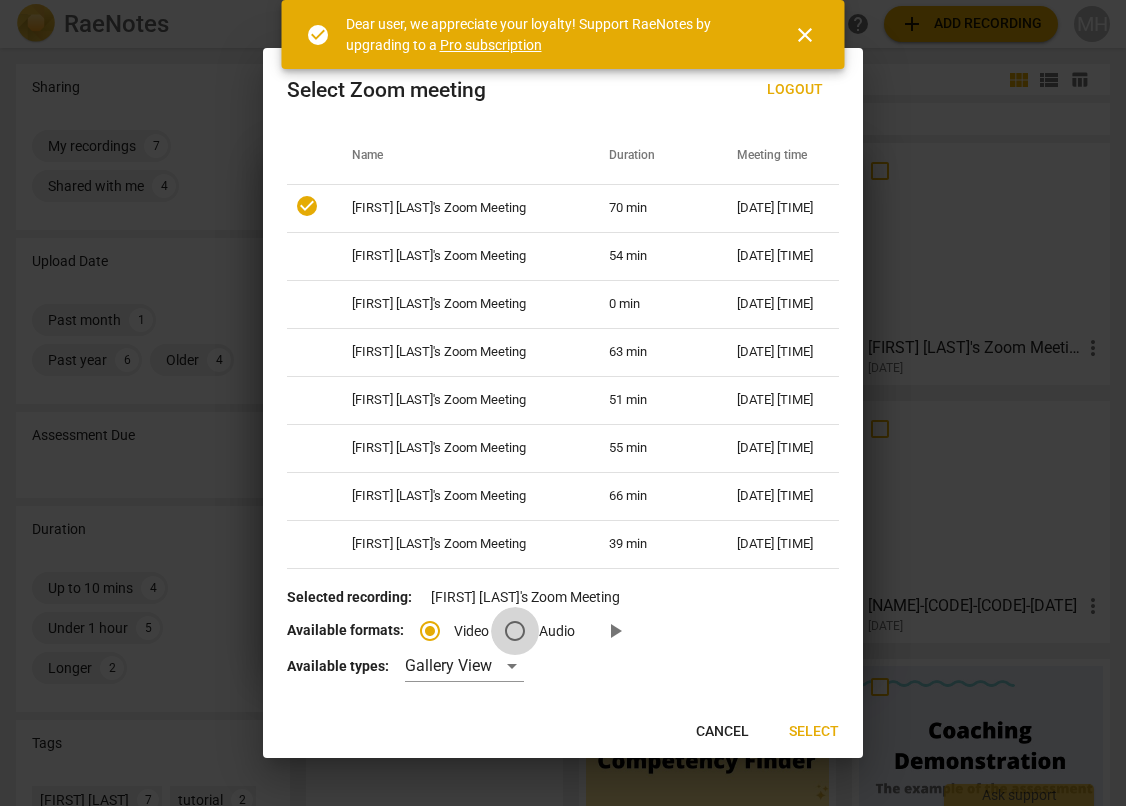 click on "Audio" at bounding box center [515, 631] 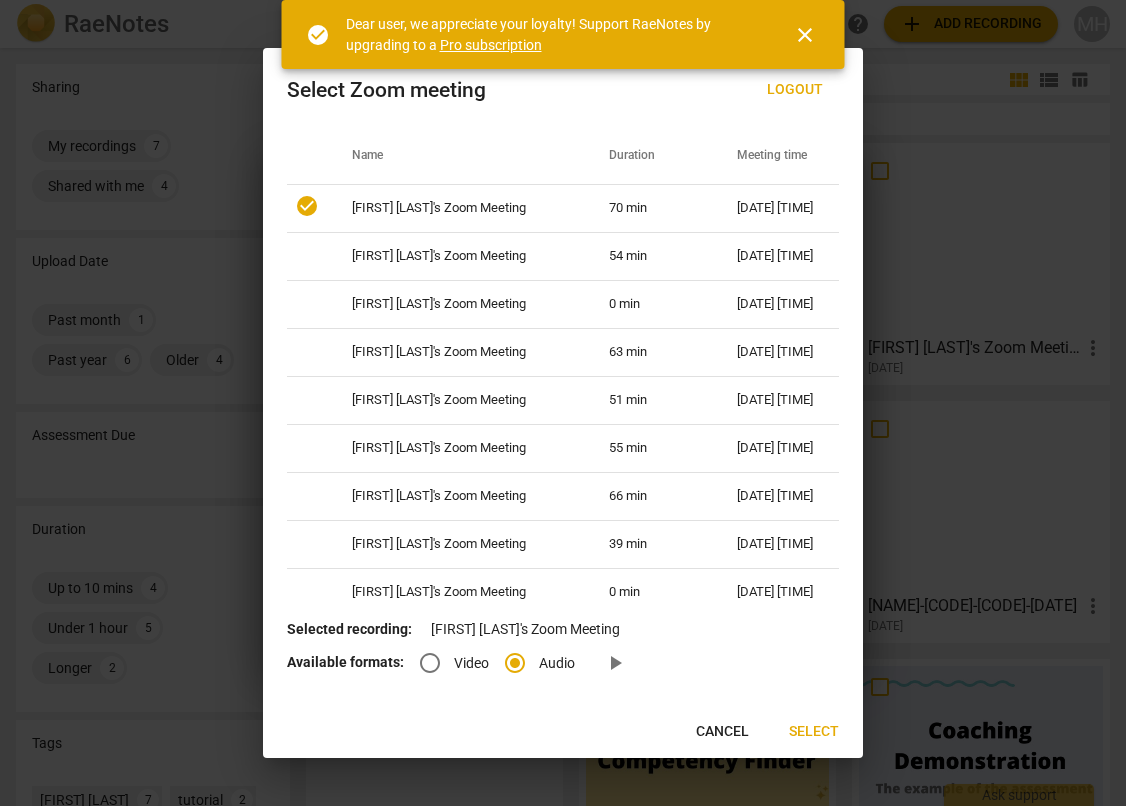 click on "Video" at bounding box center [430, 663] 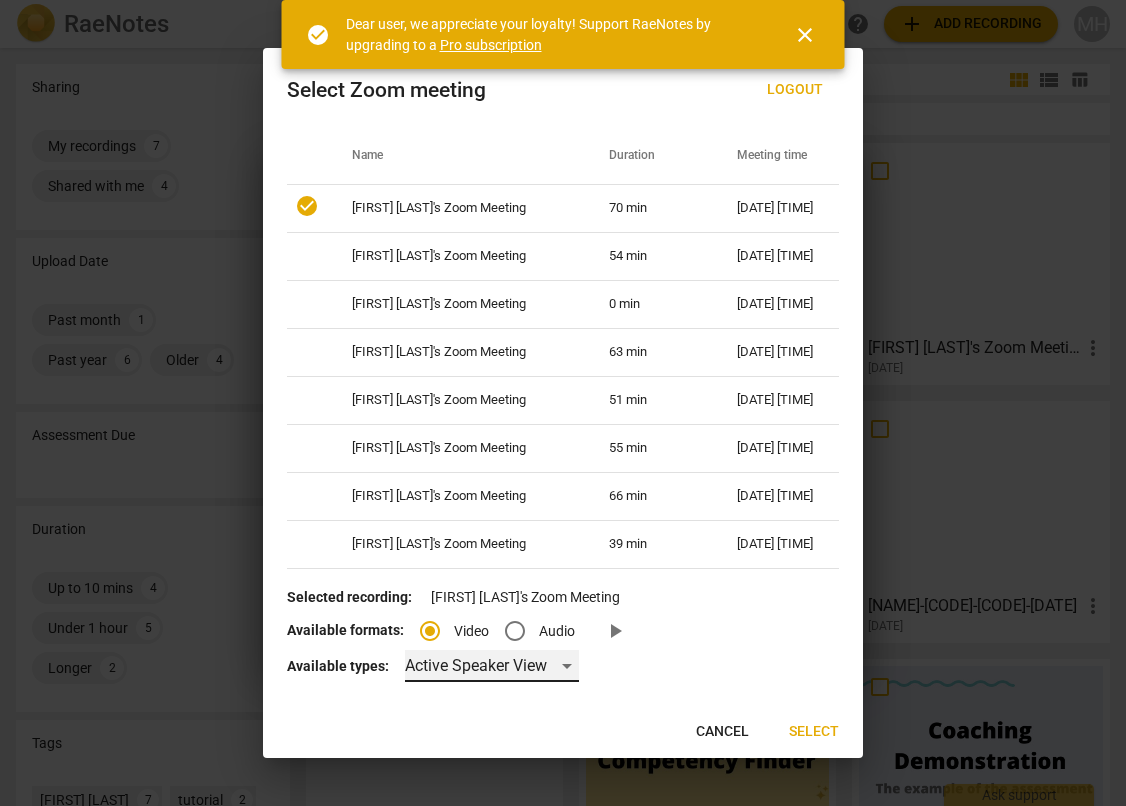 click on "Active Speaker View" at bounding box center (492, 666) 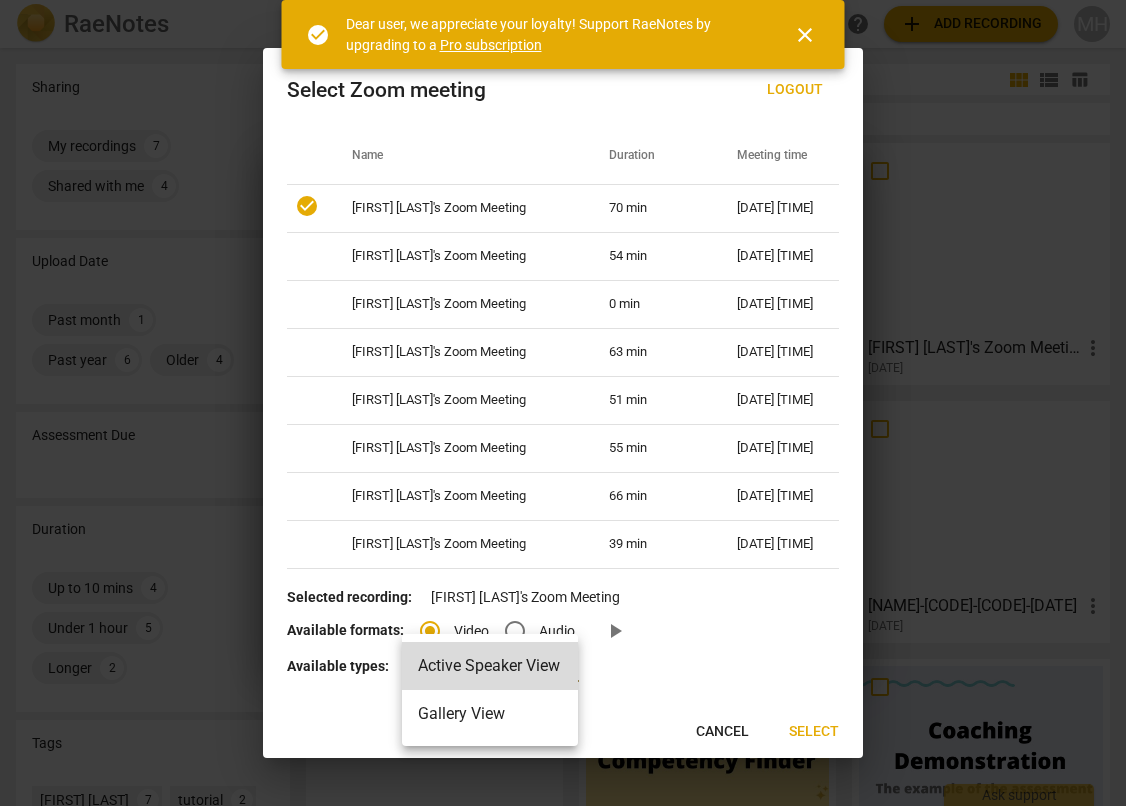click on "Gallery View" at bounding box center (490, 714) 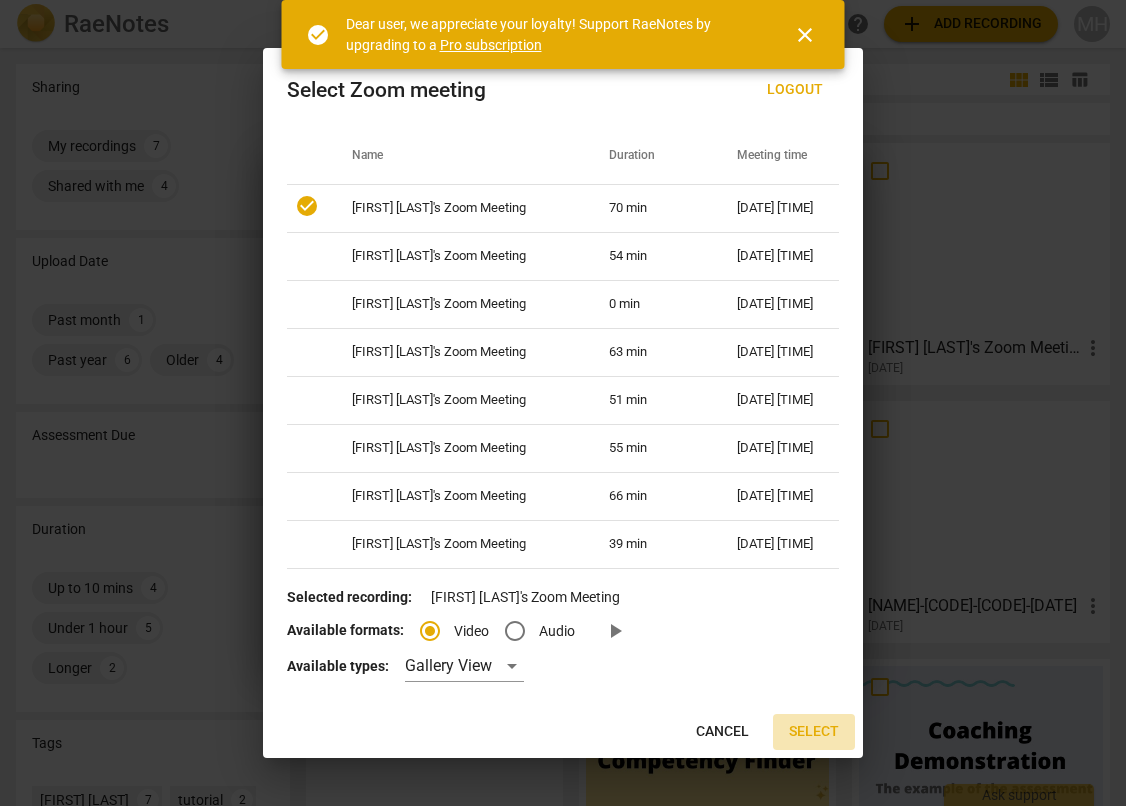 click on "Select" at bounding box center [814, 732] 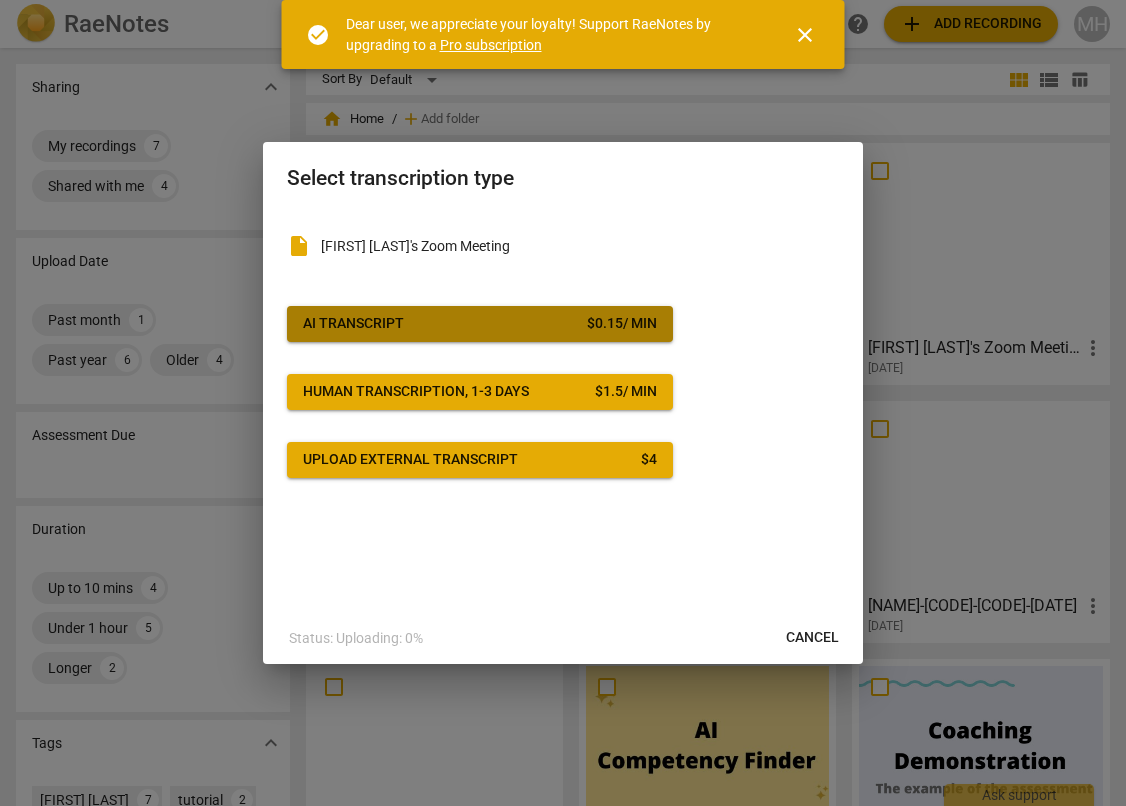 click on "AI Transcript $ 0.15  / min" at bounding box center (480, 324) 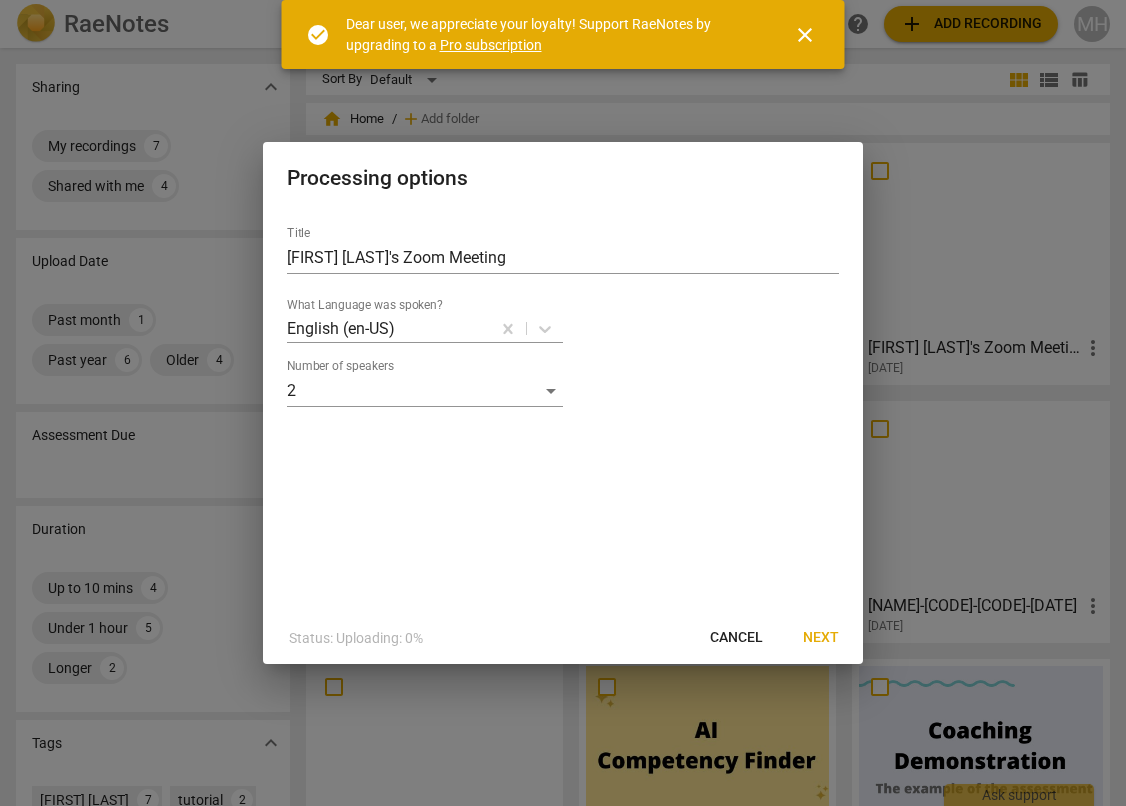 click on "Next" at bounding box center [821, 638] 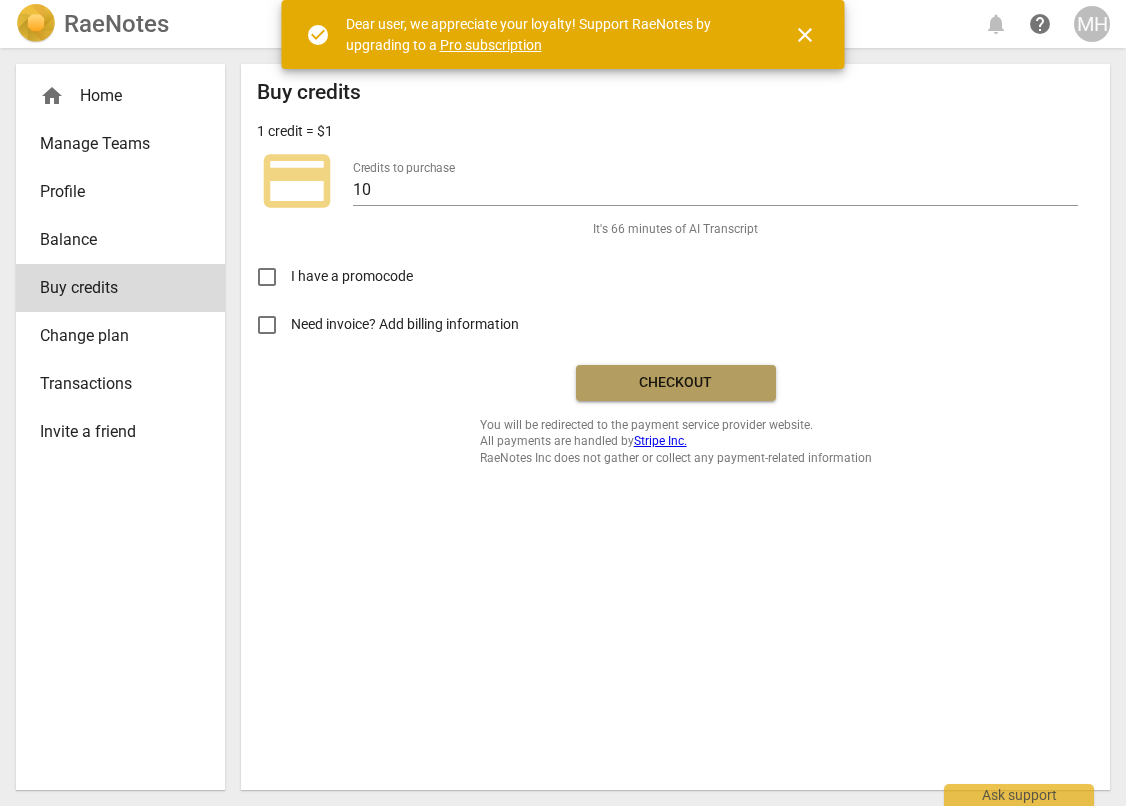 click on "Checkout" at bounding box center [676, 383] 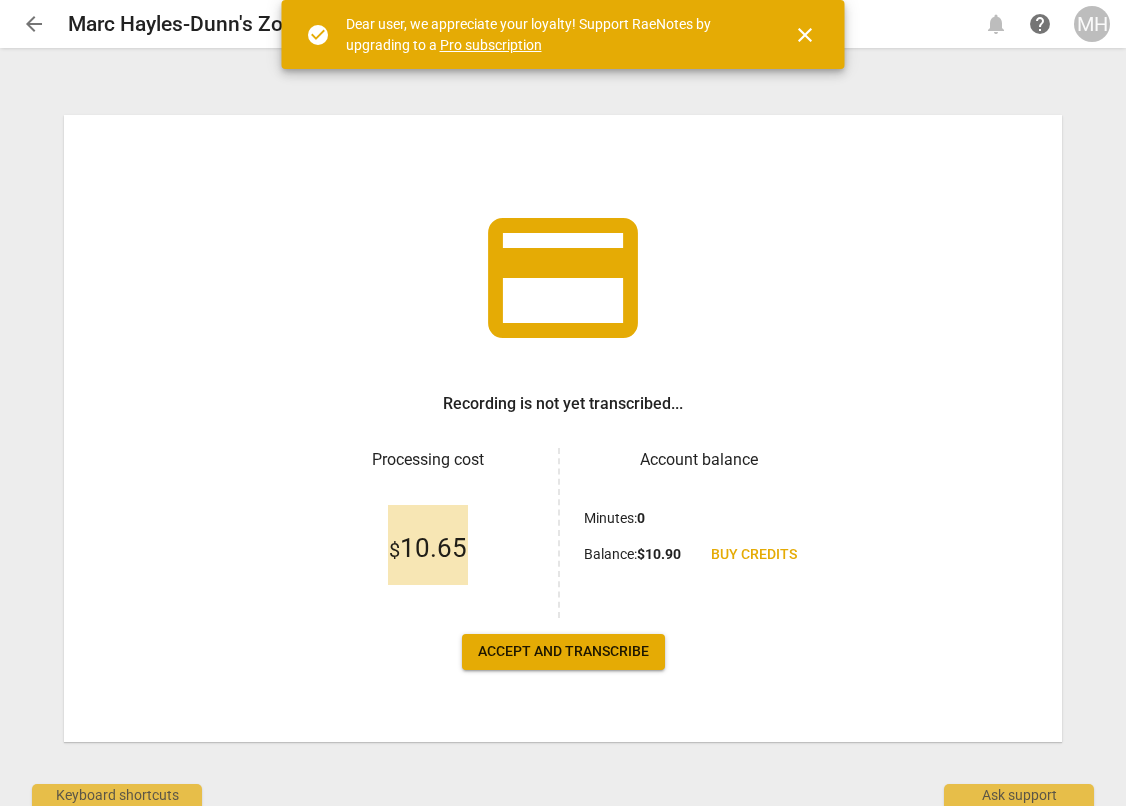 scroll, scrollTop: 0, scrollLeft: 0, axis: both 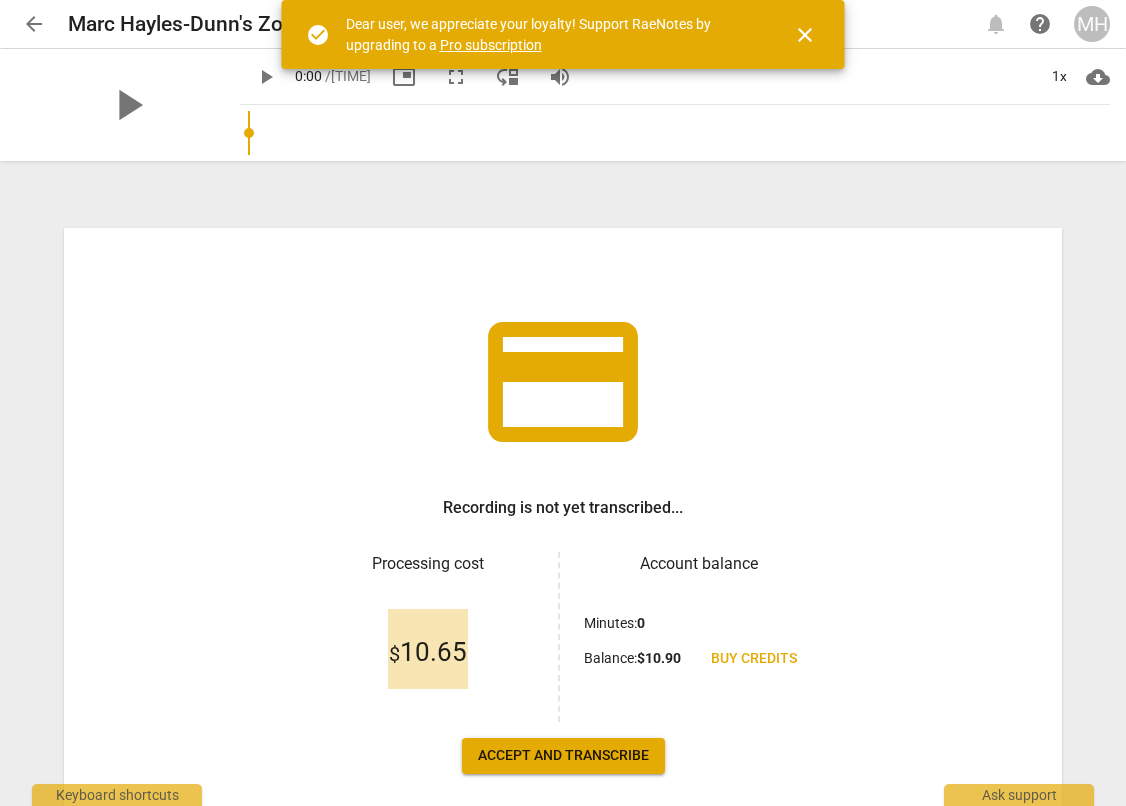 click on "Accept and transcribe" at bounding box center (563, 756) 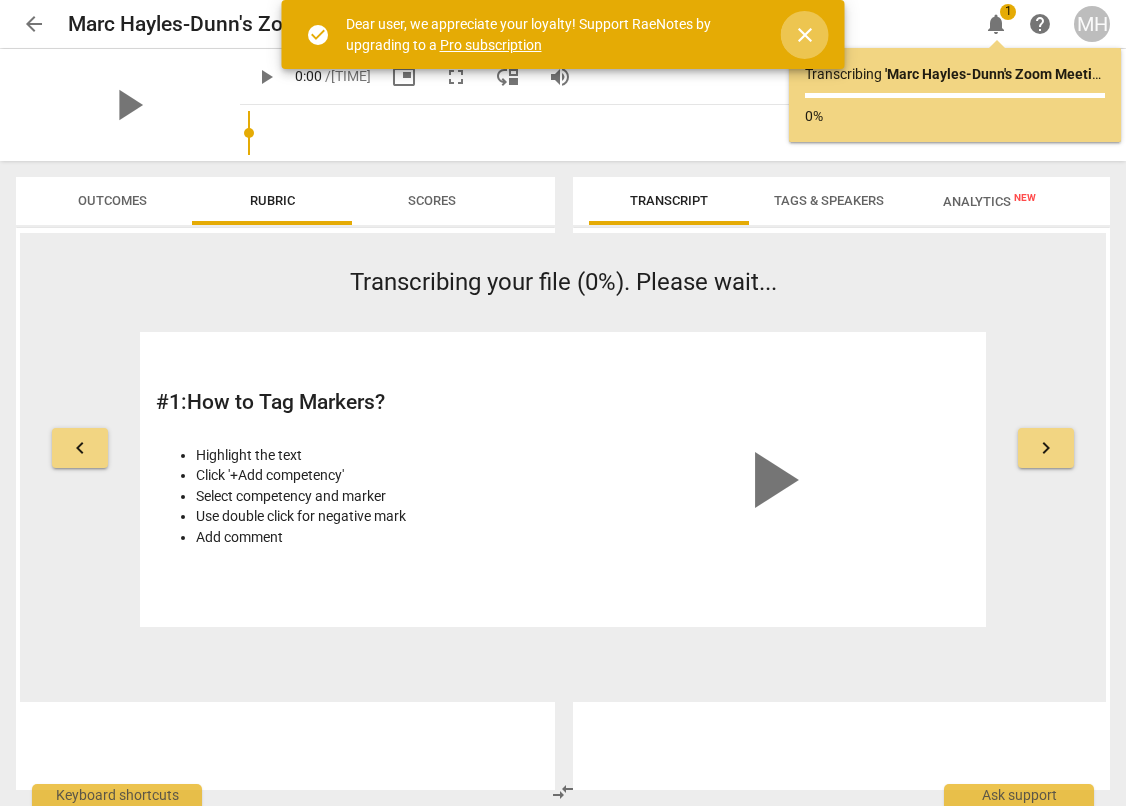 click on "close" at bounding box center [805, 35] 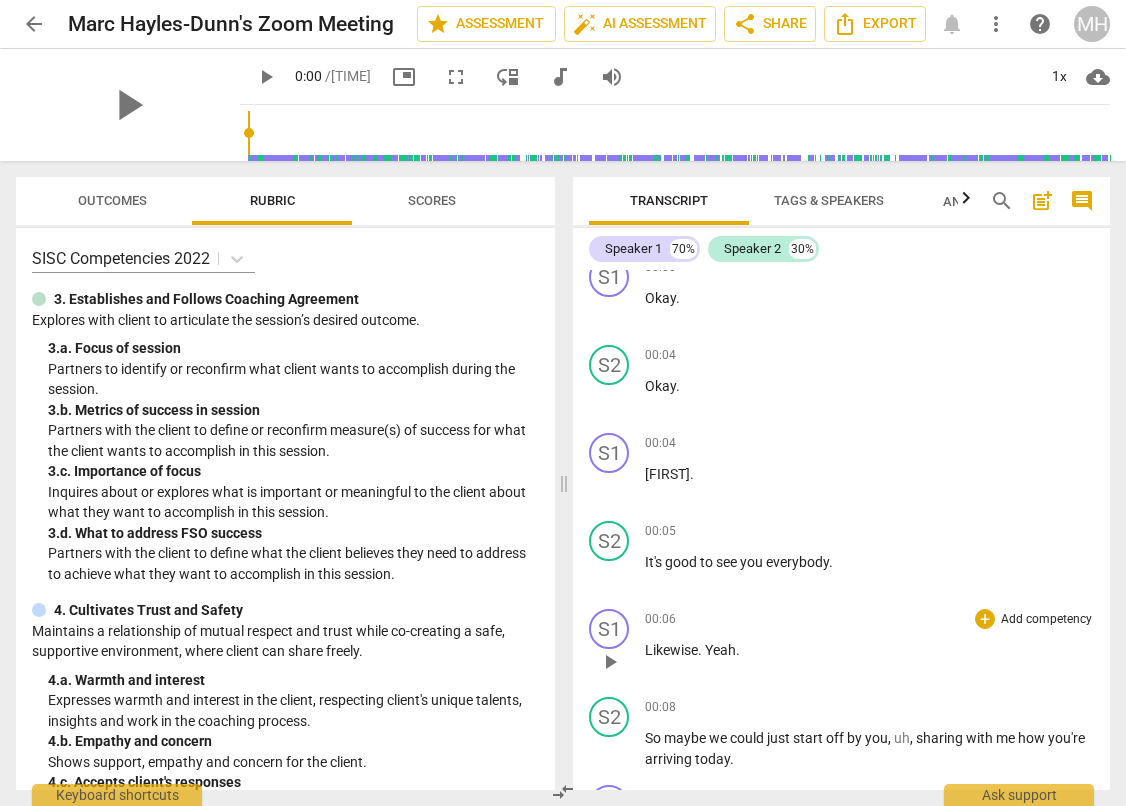 scroll, scrollTop: 0, scrollLeft: 0, axis: both 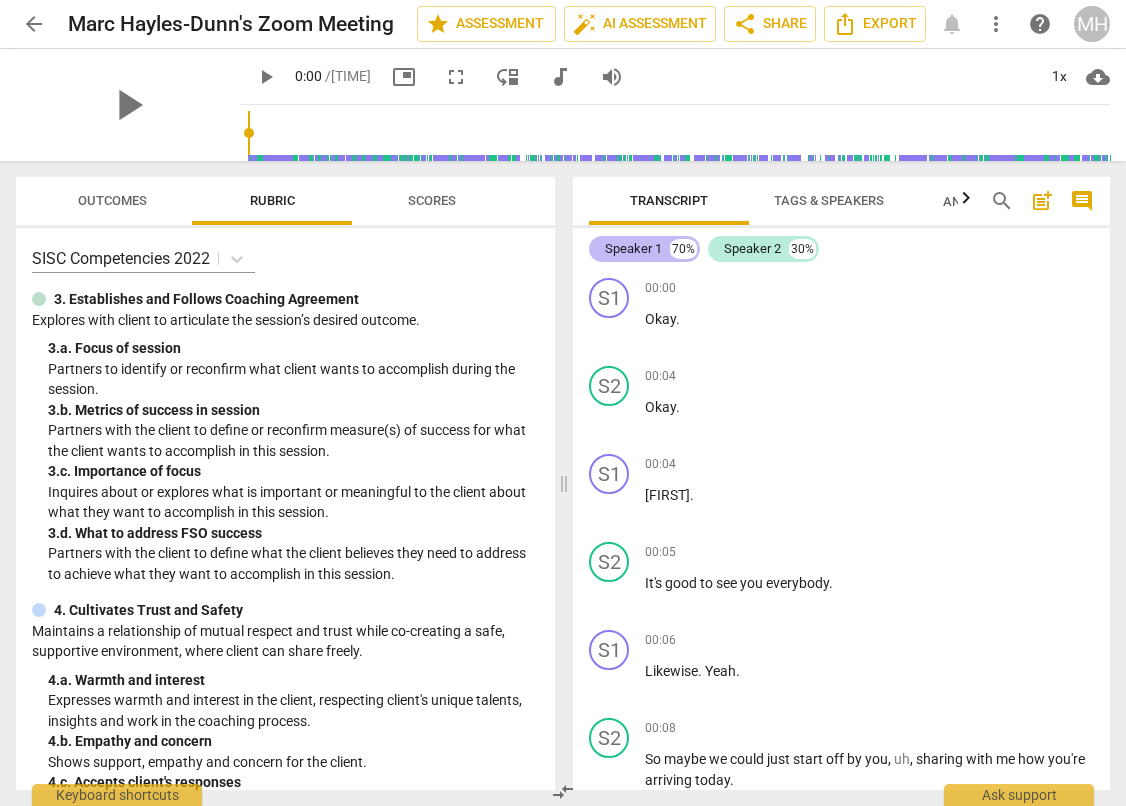 click on "Speaker 1" at bounding box center (633, 249) 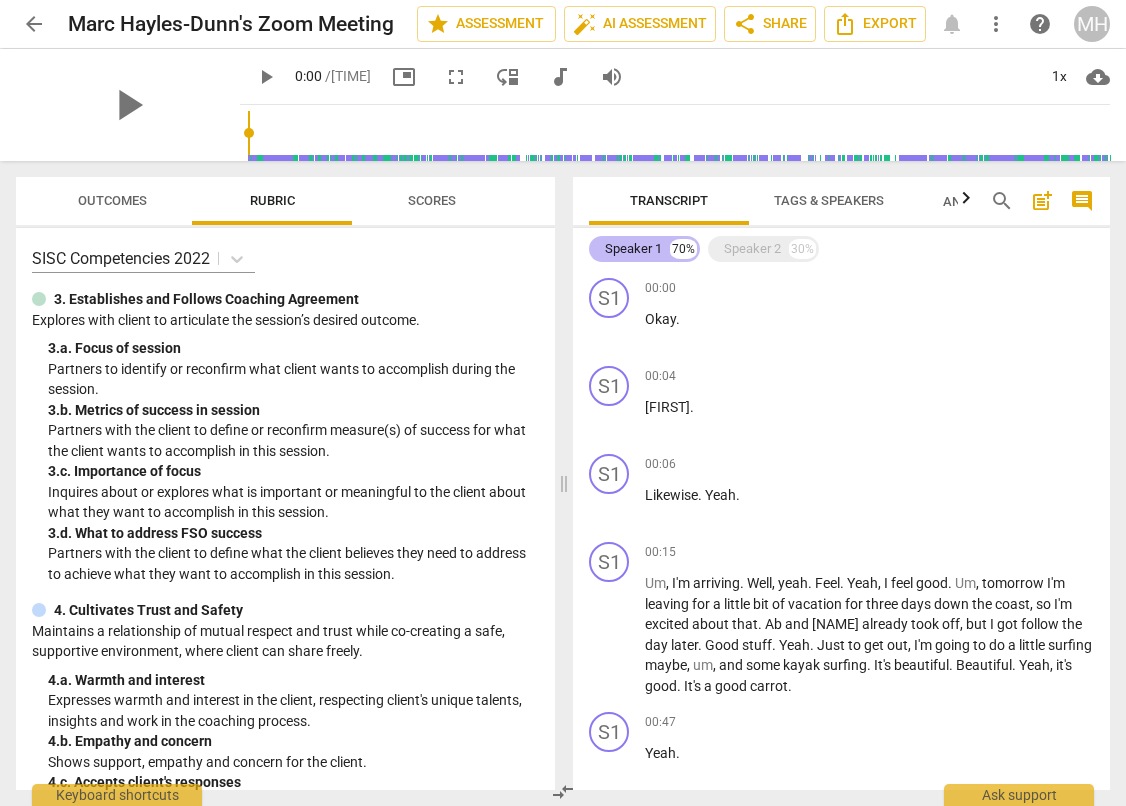 click on "Speaker 1" at bounding box center [633, 249] 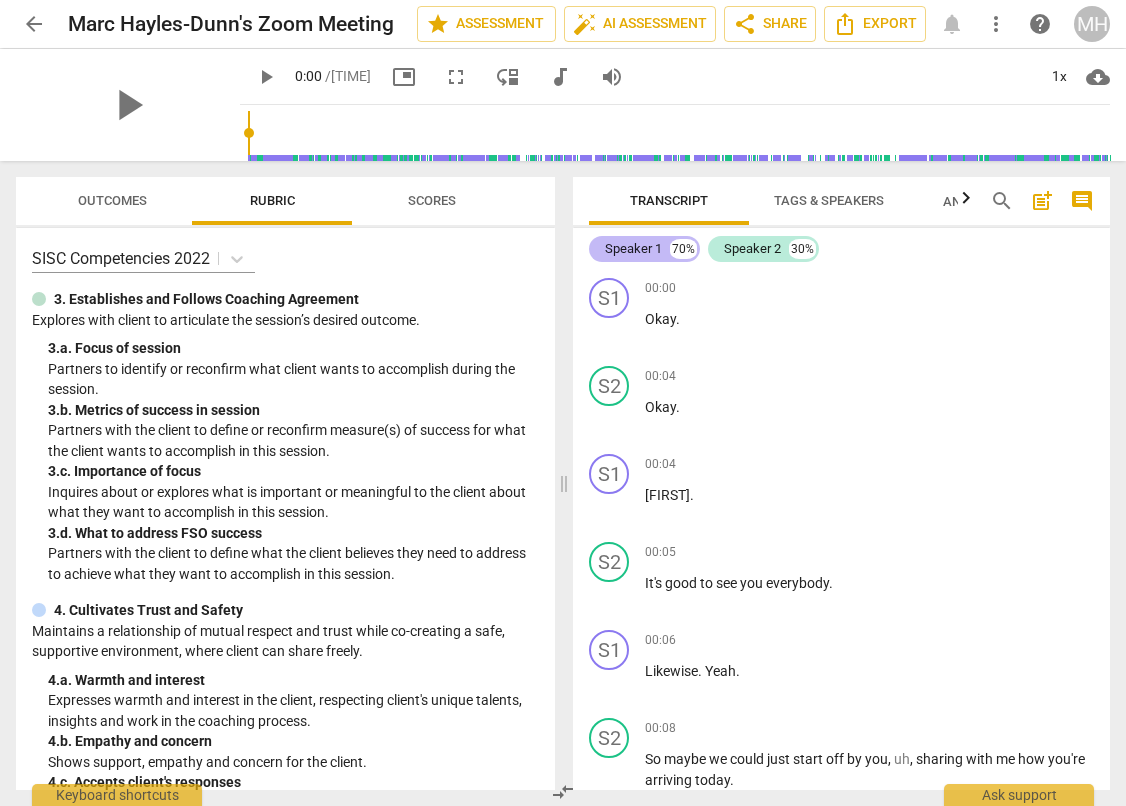 click on "Speaker 1" at bounding box center (633, 249) 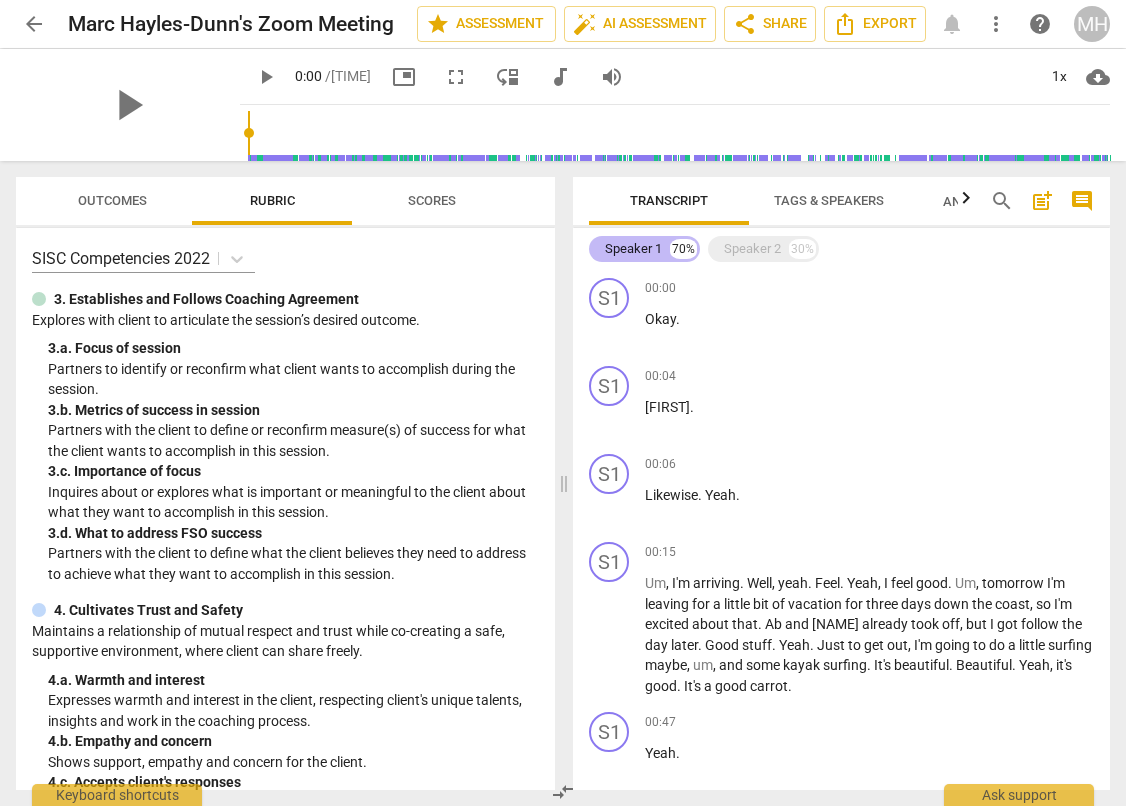 click on "70%" at bounding box center [683, 249] 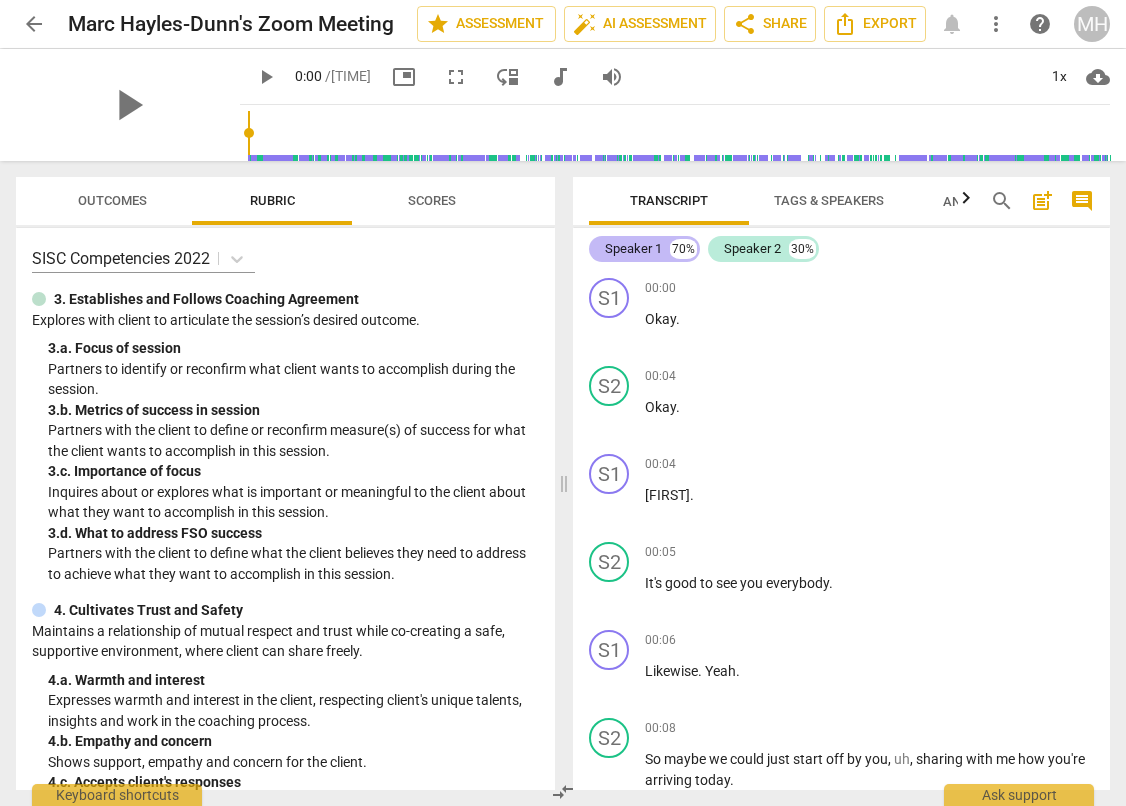 click on "Speaker 1" at bounding box center [633, 249] 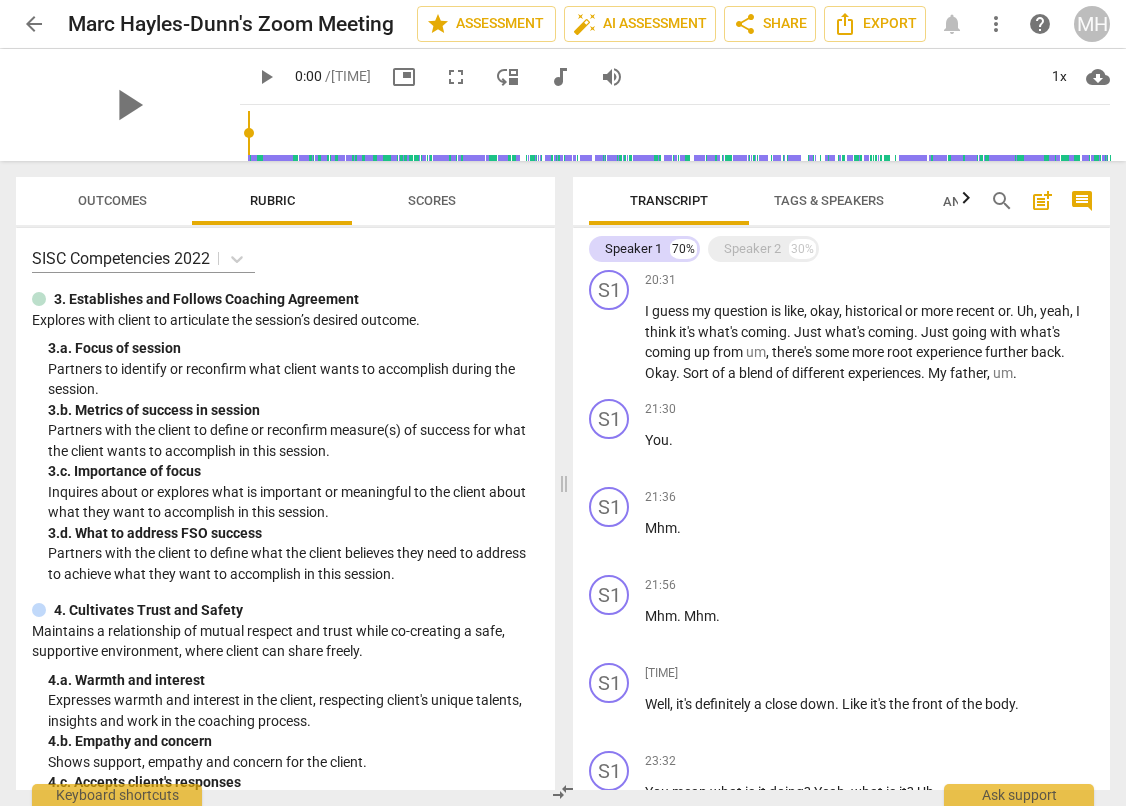 scroll, scrollTop: 5034, scrollLeft: 0, axis: vertical 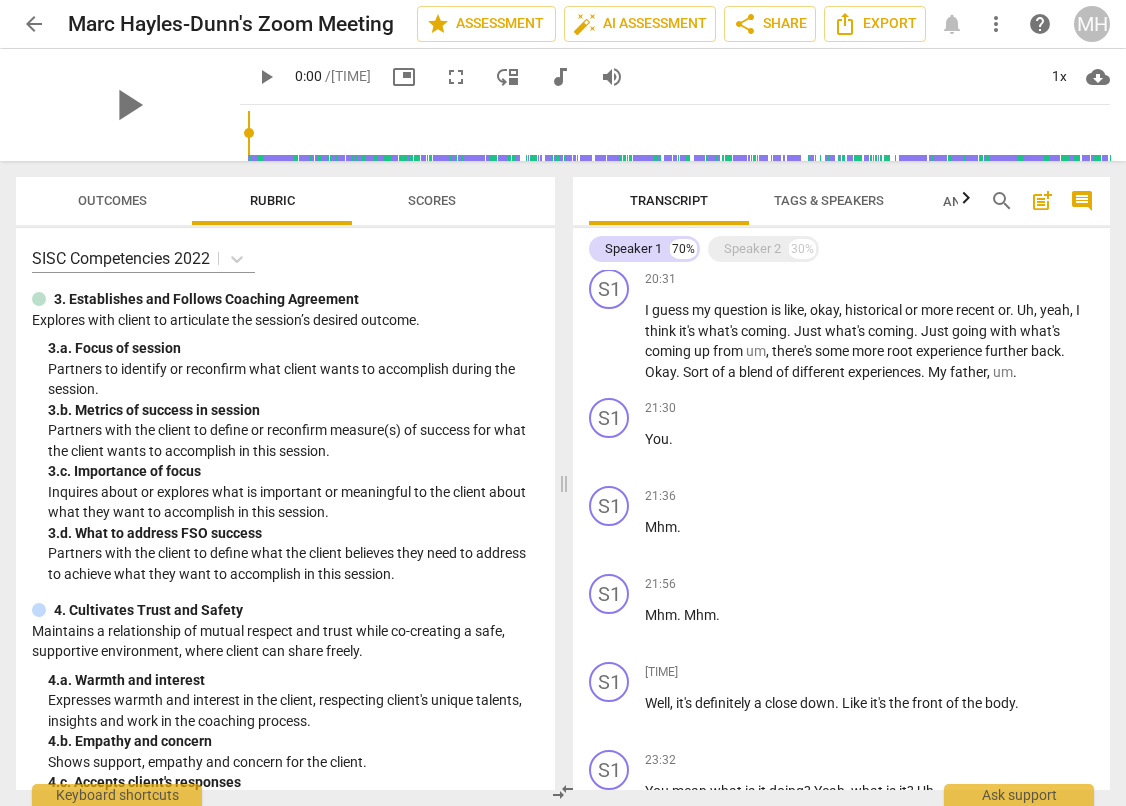 click on "19:49 + Add competency keyboard_arrow_right Yeah ,   yeah ." at bounding box center (869, 217) 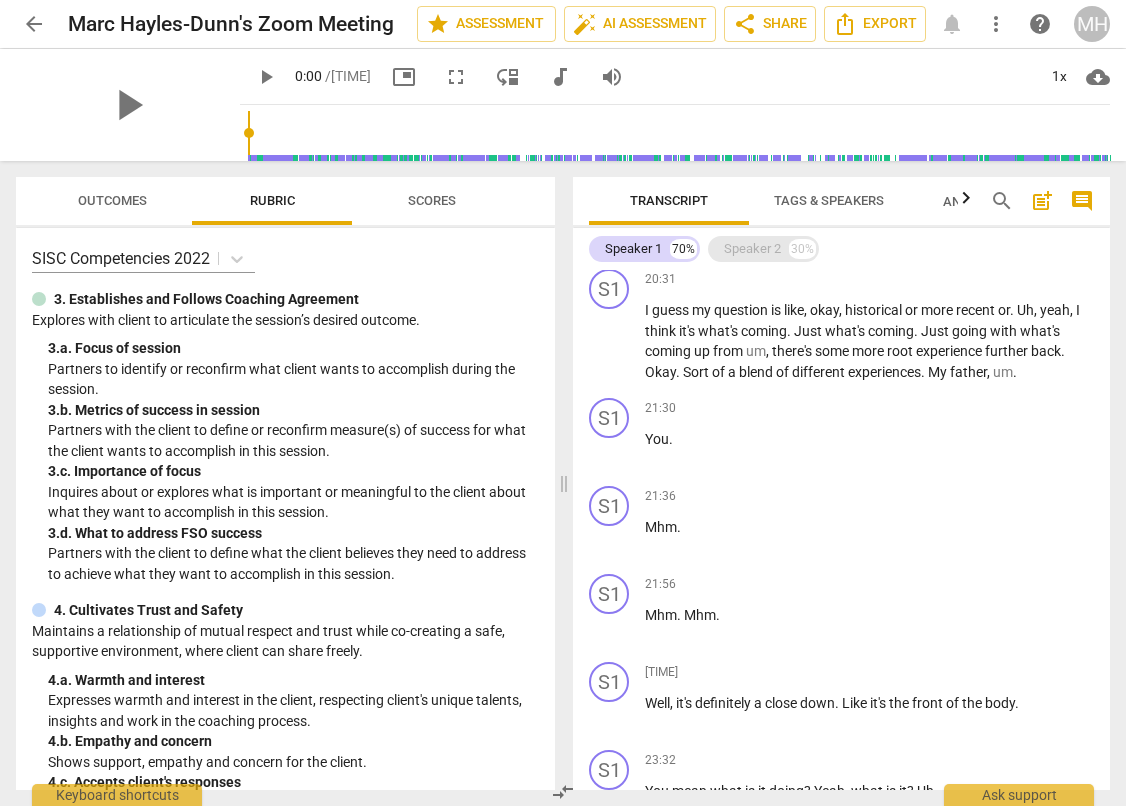 click on "Speaker 2 30%" at bounding box center [763, 249] 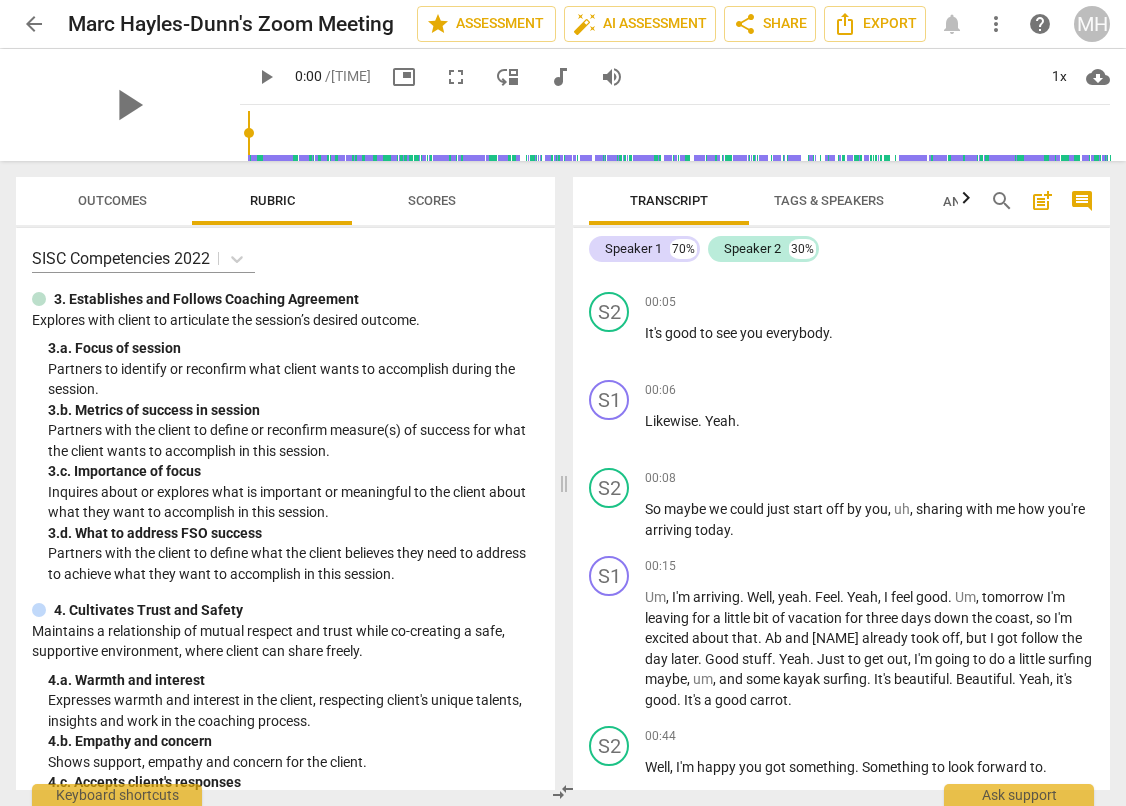 scroll, scrollTop: 278, scrollLeft: 0, axis: vertical 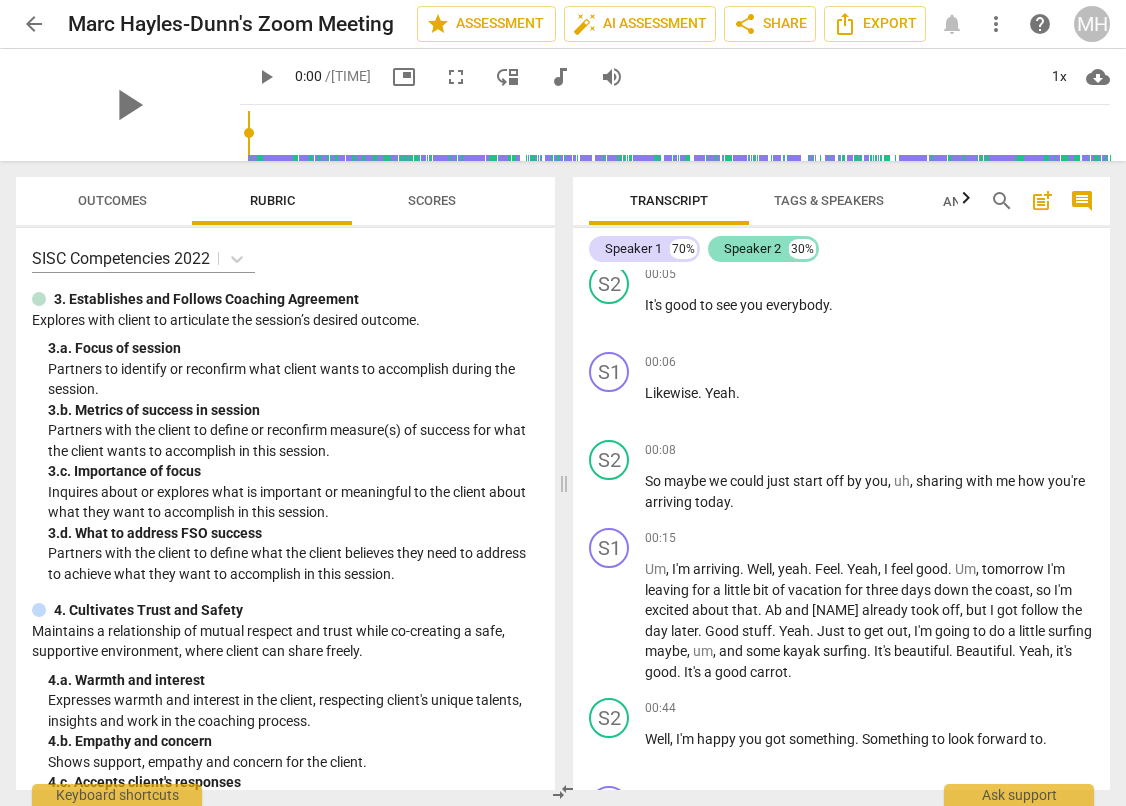 click on "Speaker 2 30%" at bounding box center [763, 249] 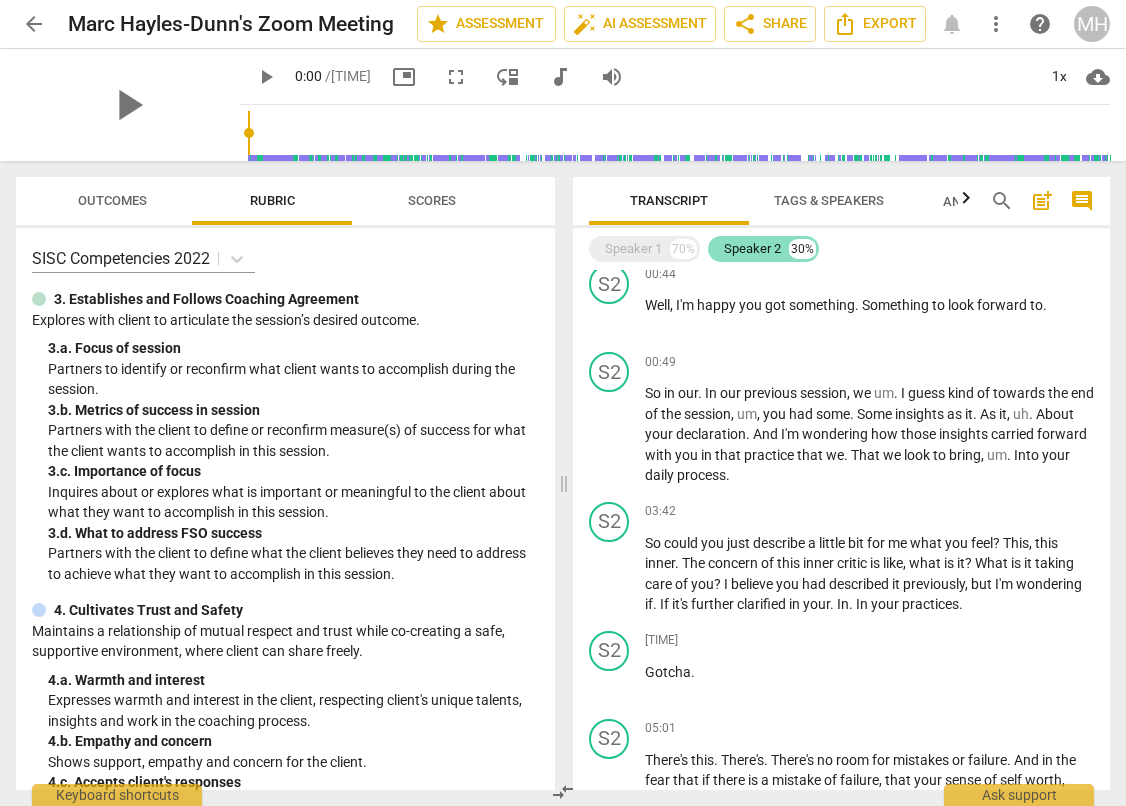 scroll, scrollTop: 102, scrollLeft: 0, axis: vertical 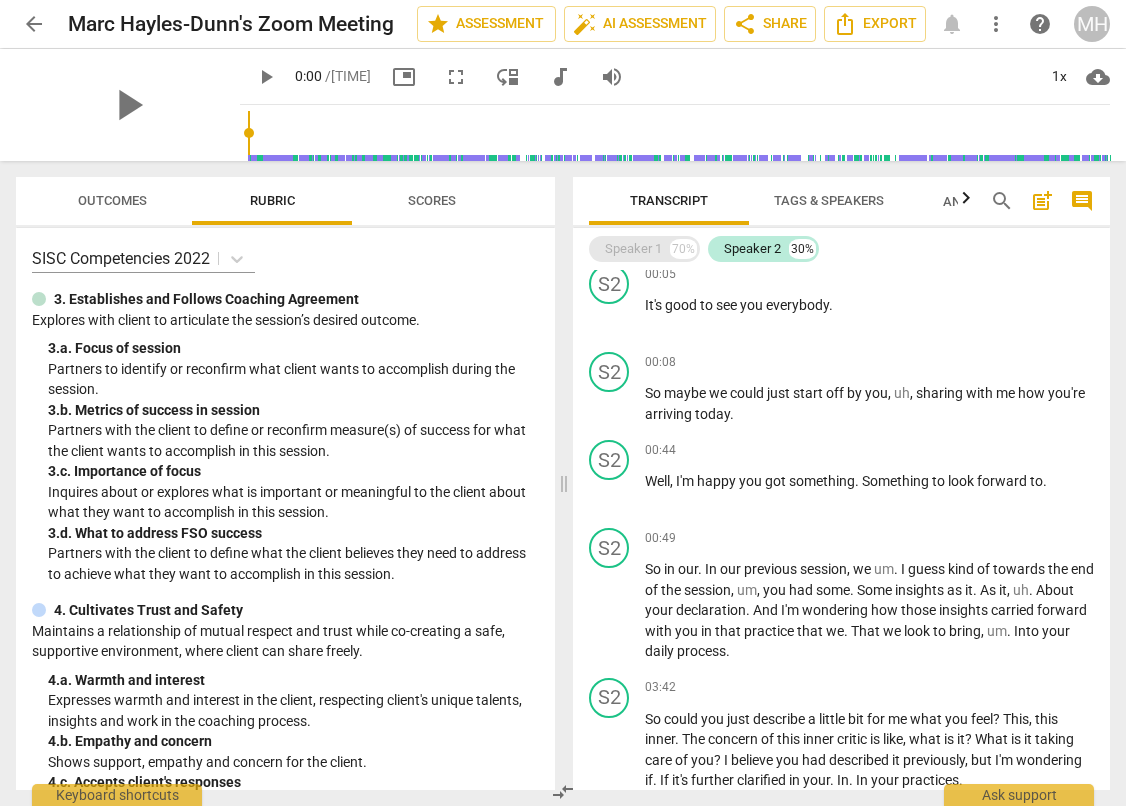 click on "Speaker 1 70%" at bounding box center [644, 249] 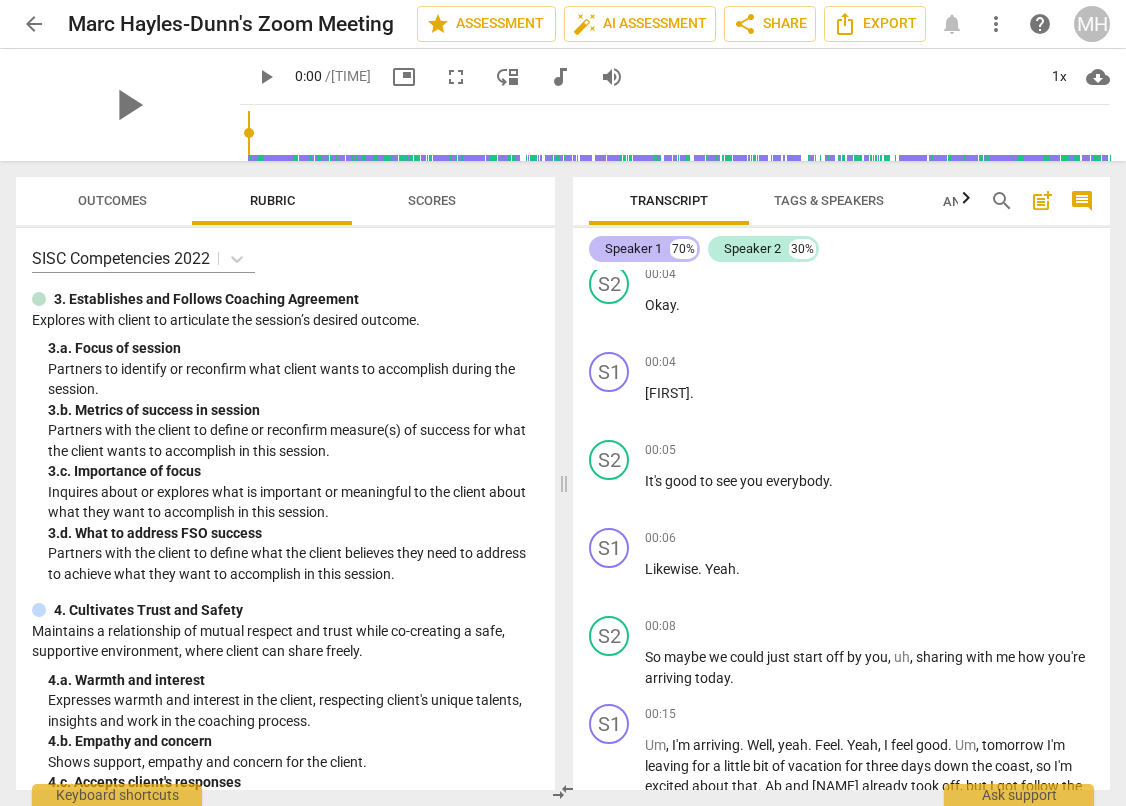 scroll, scrollTop: 278, scrollLeft: 0, axis: vertical 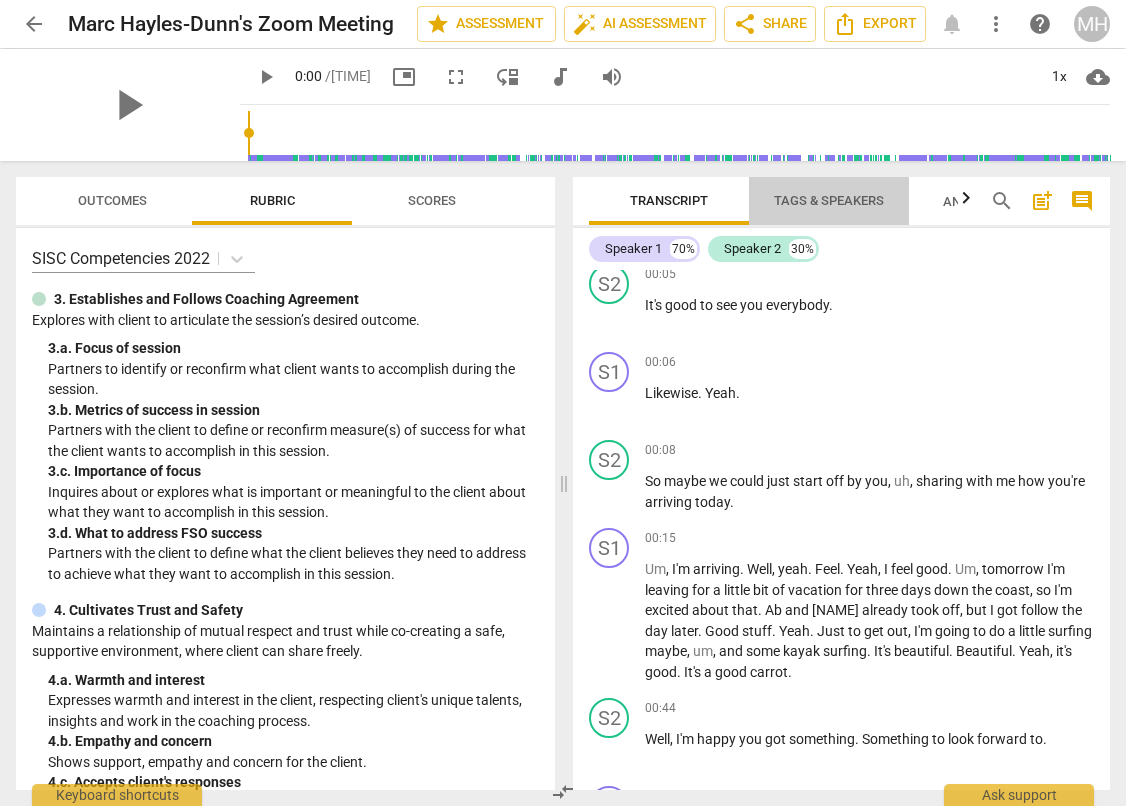 click on "Tags & Speakers" at bounding box center (829, 200) 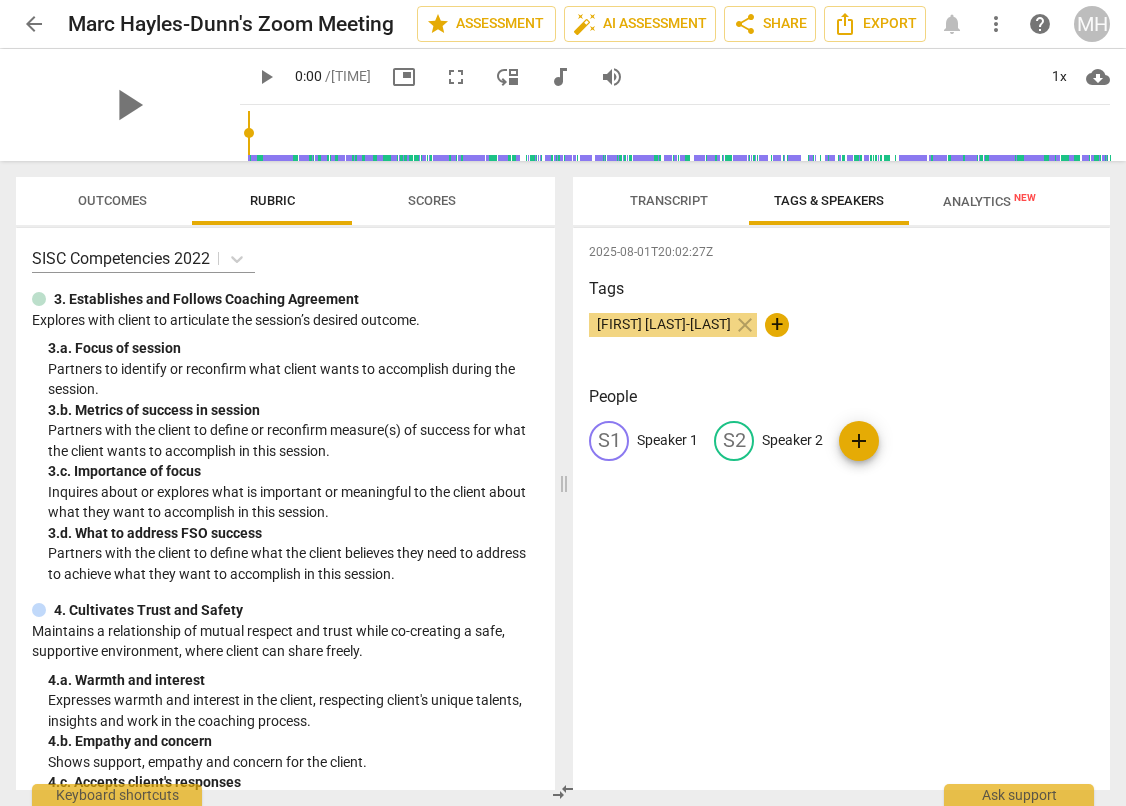 click on "Speaker 2" at bounding box center (792, 440) 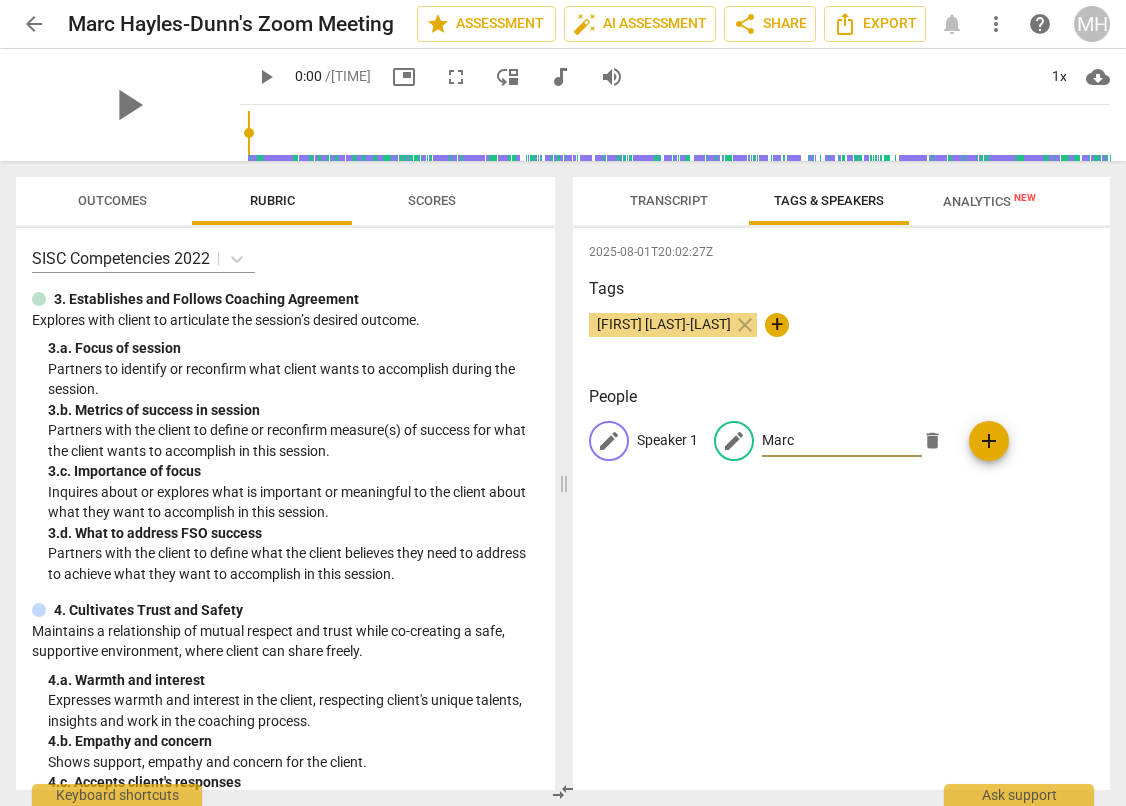 type on "Marc" 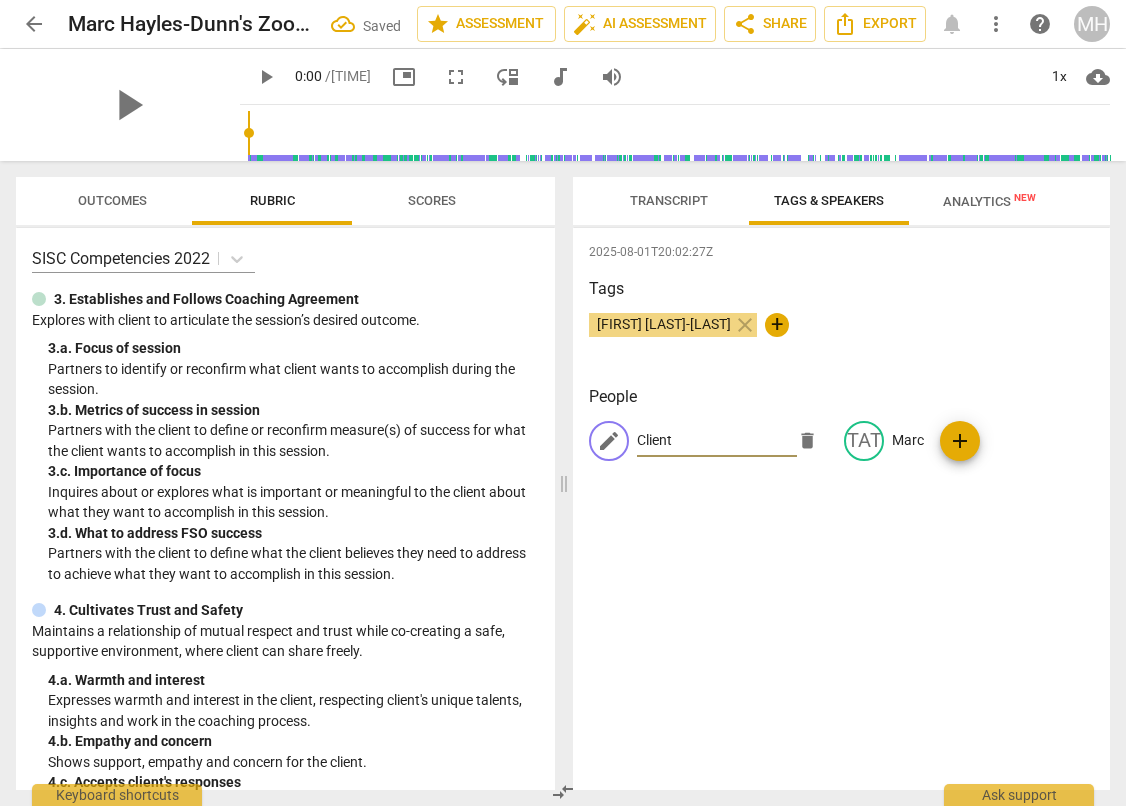 type on "Client" 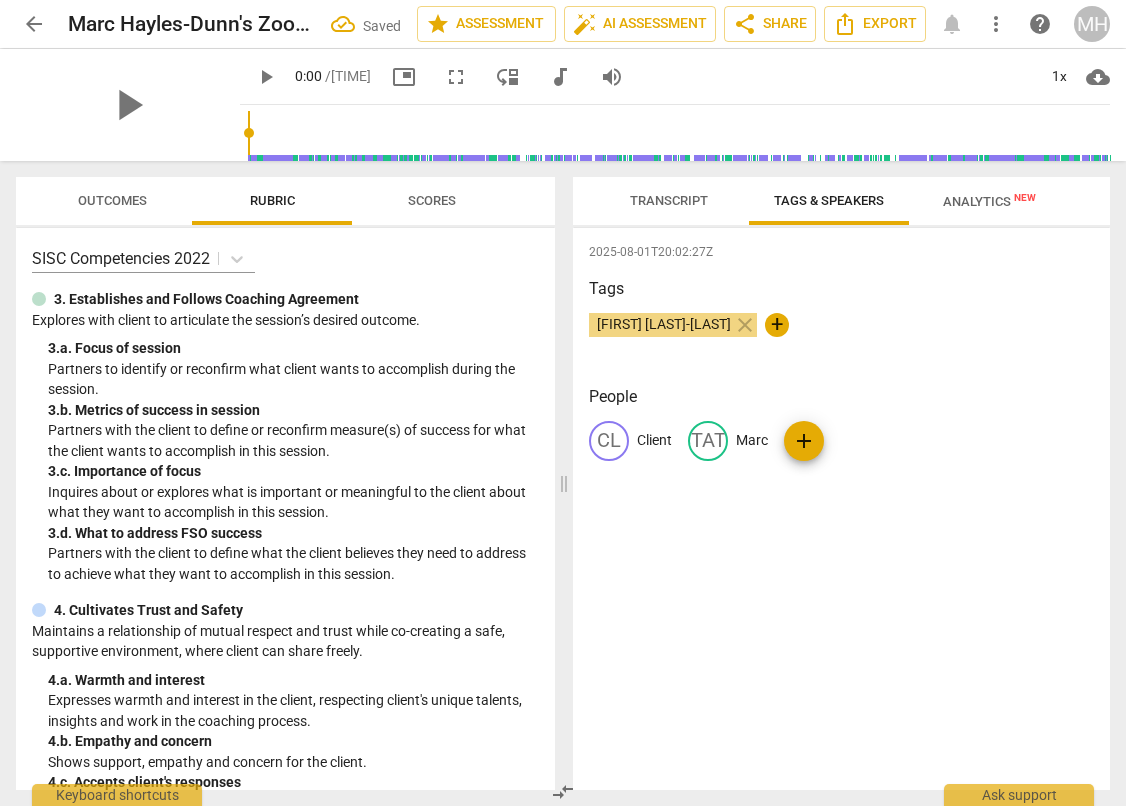 click on "Transcript" at bounding box center (669, 200) 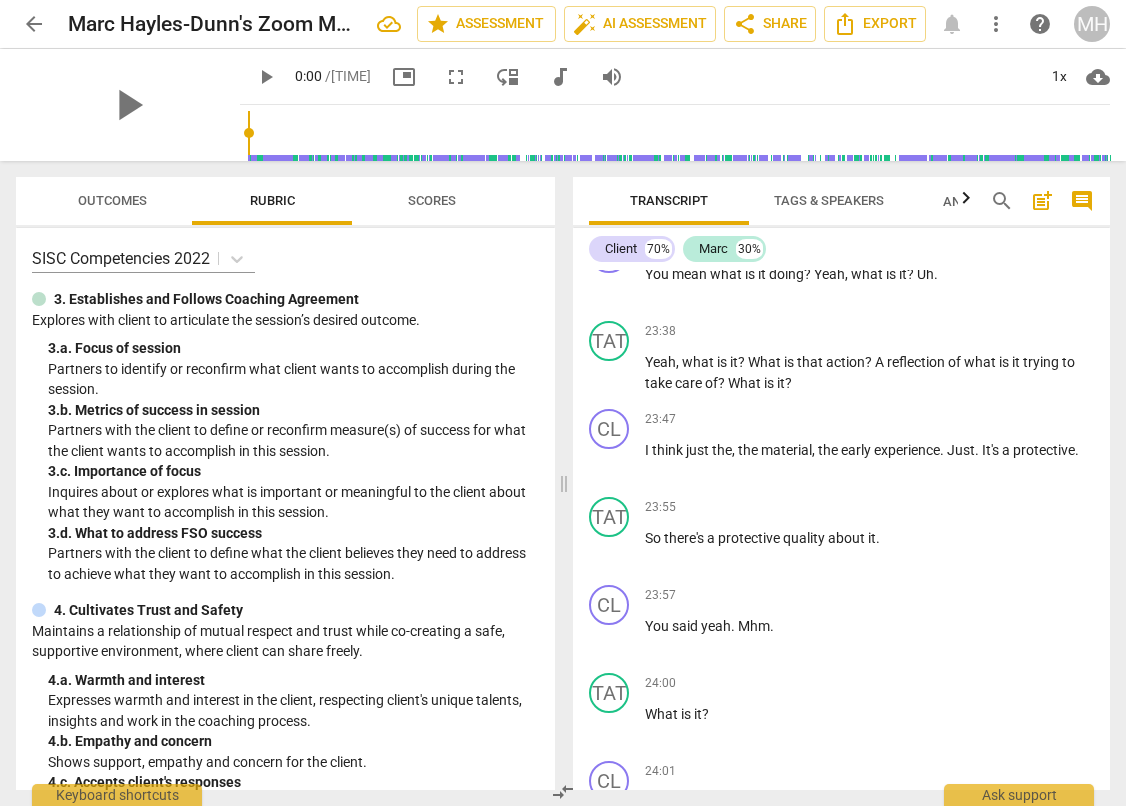 scroll, scrollTop: 9829, scrollLeft: 0, axis: vertical 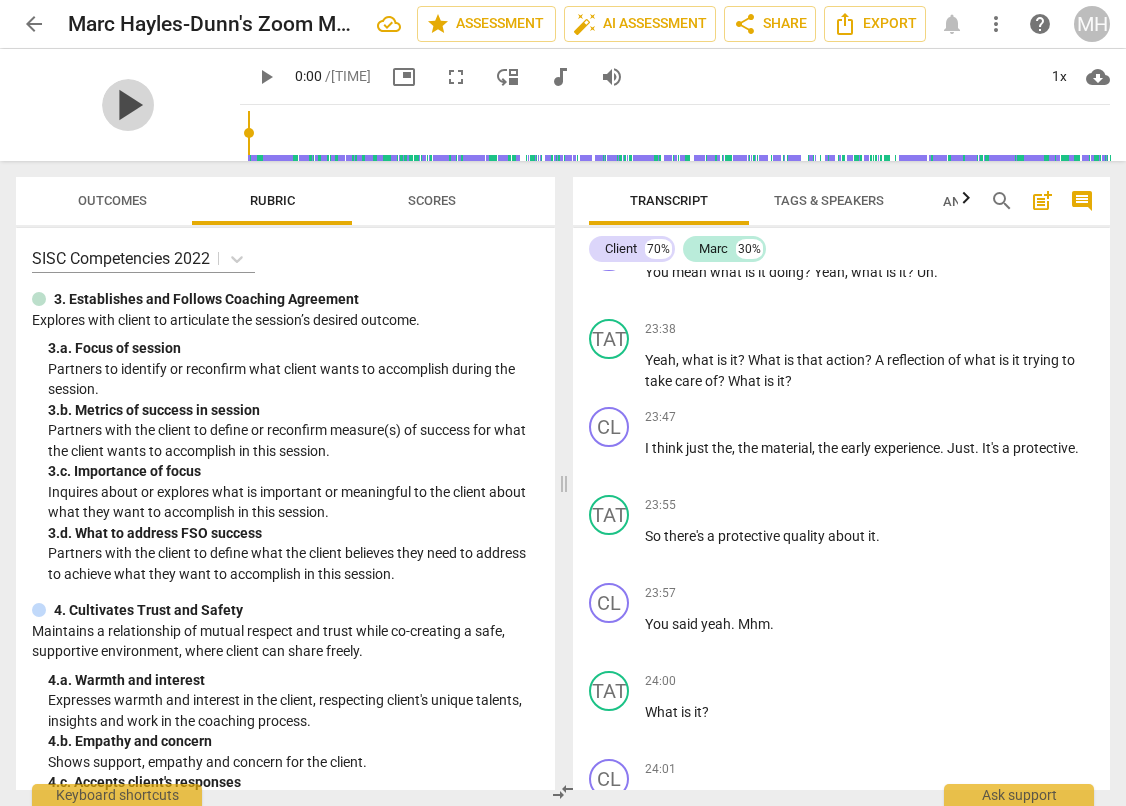 click on "play_arrow" at bounding box center [128, 105] 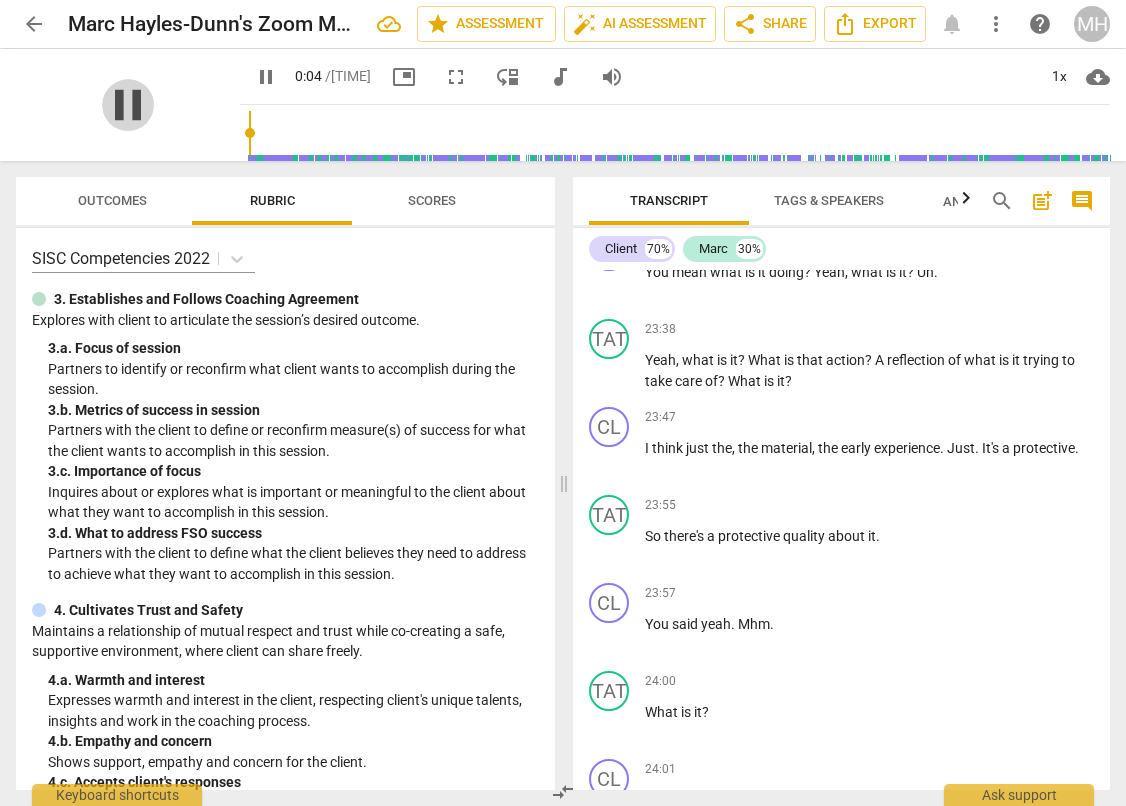 click on "pause" at bounding box center (128, 105) 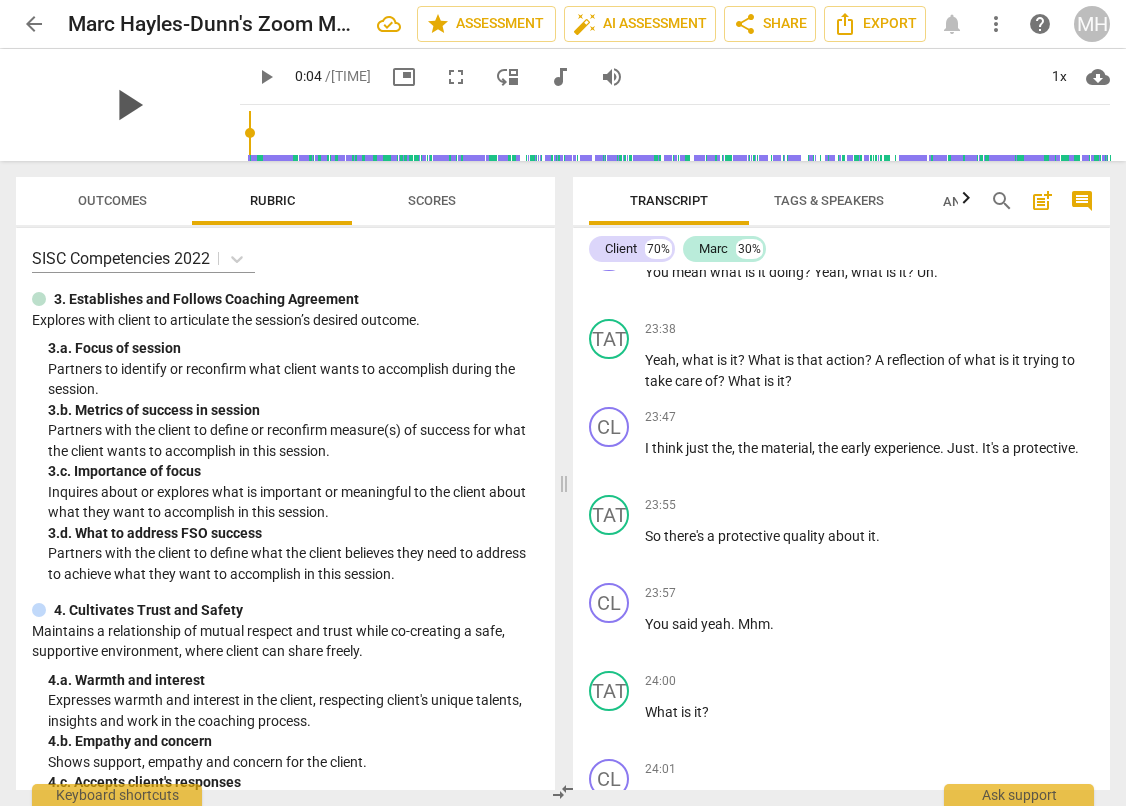 type on "4" 